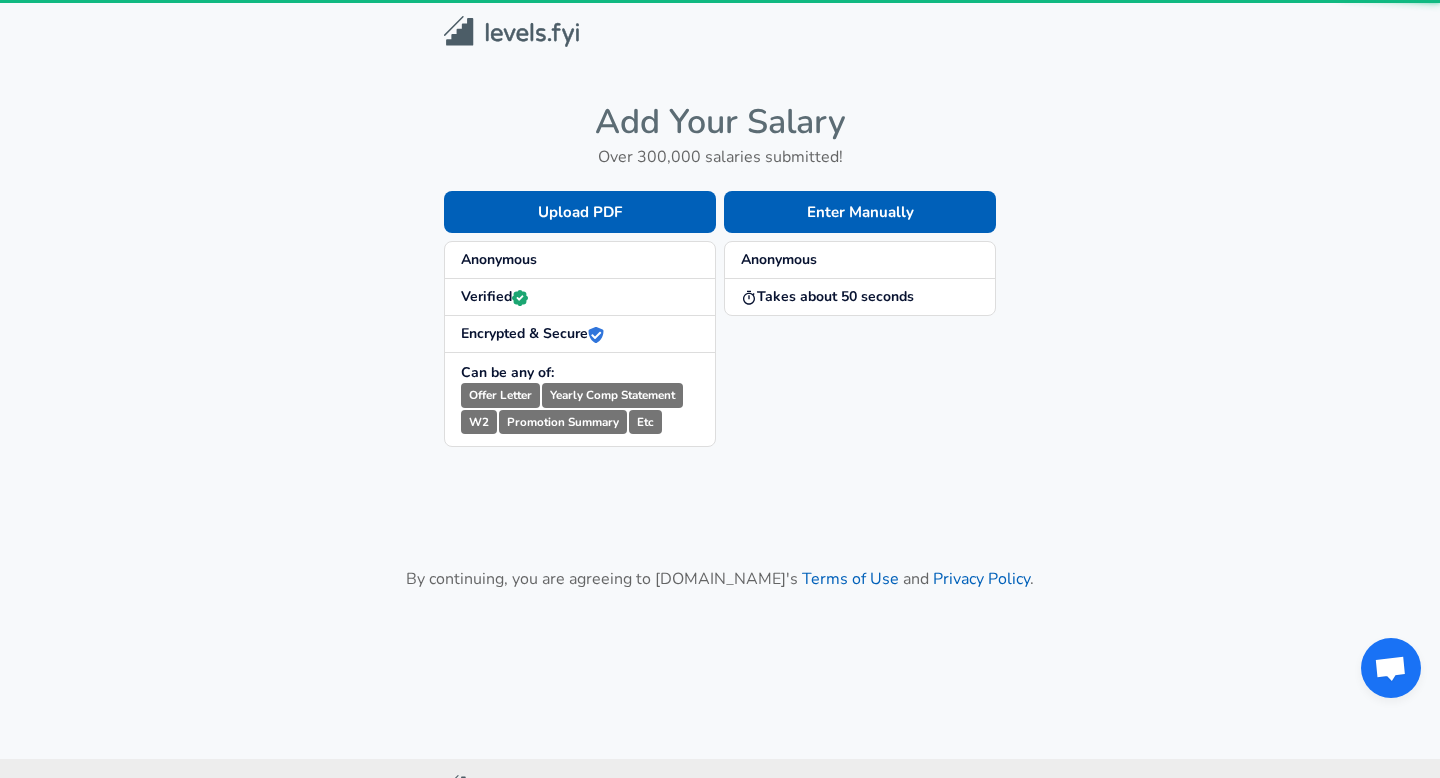 scroll, scrollTop: 0, scrollLeft: 0, axis: both 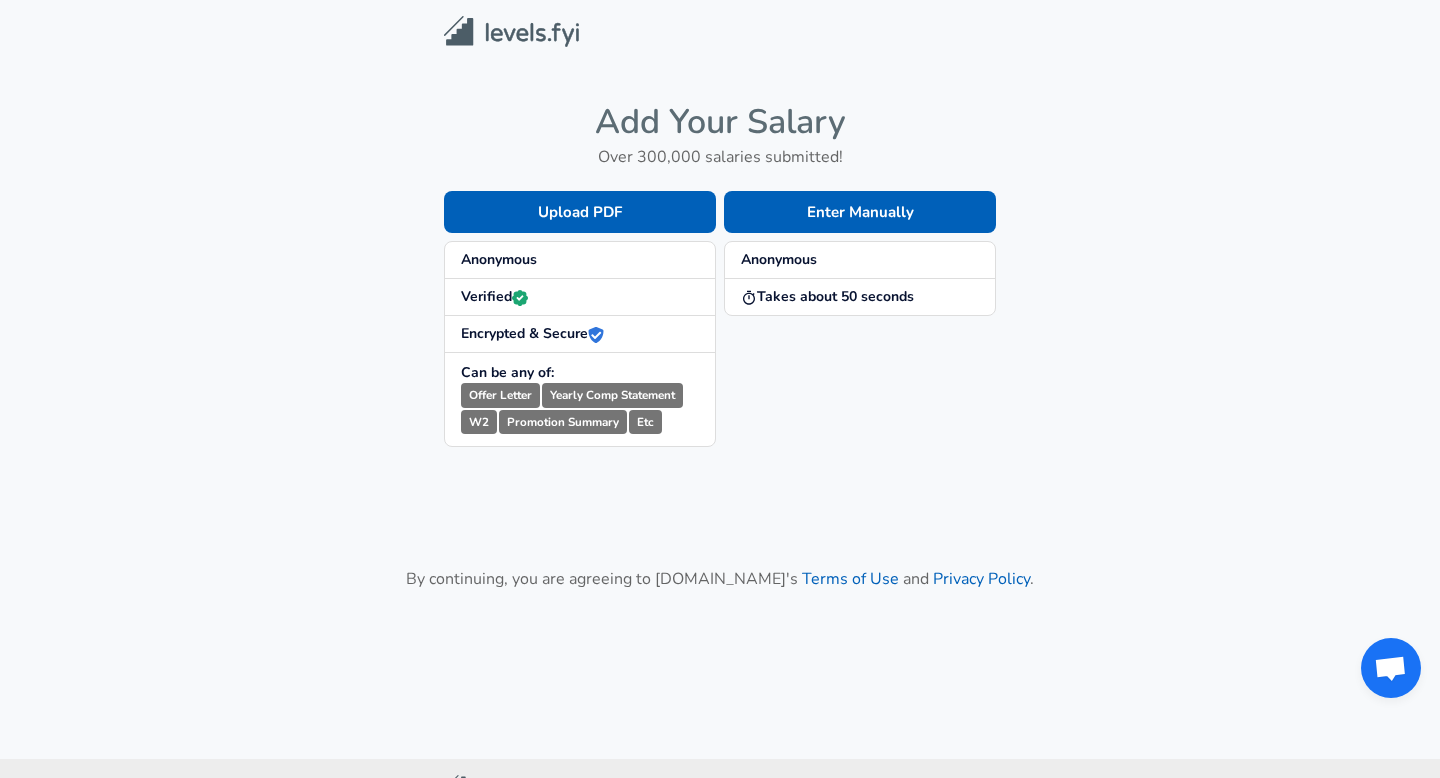 drag, startPoint x: 802, startPoint y: 302, endPoint x: 862, endPoint y: 305, distance: 60.074955 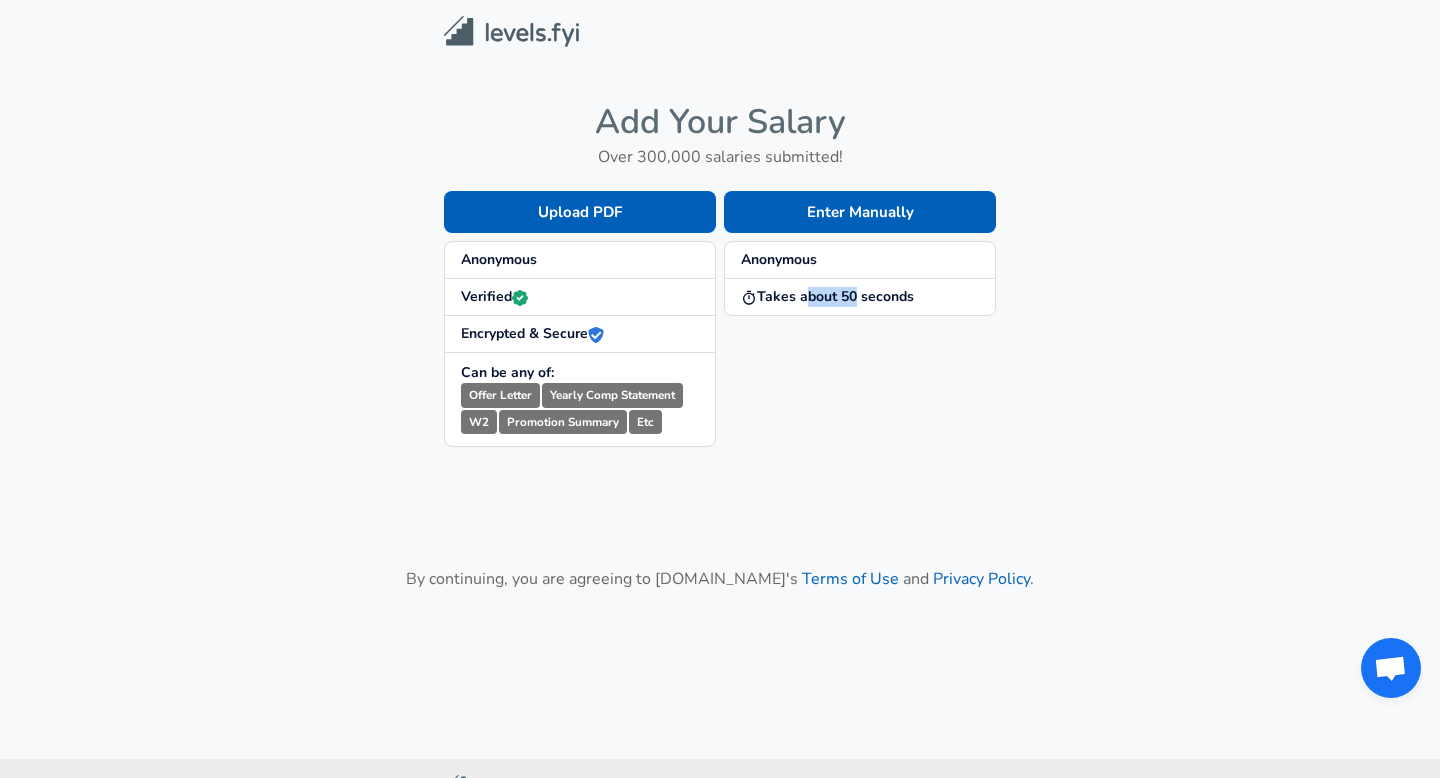 click on "Enter Manually Anonymous  Takes about 50 seconds" at bounding box center (856, 303) 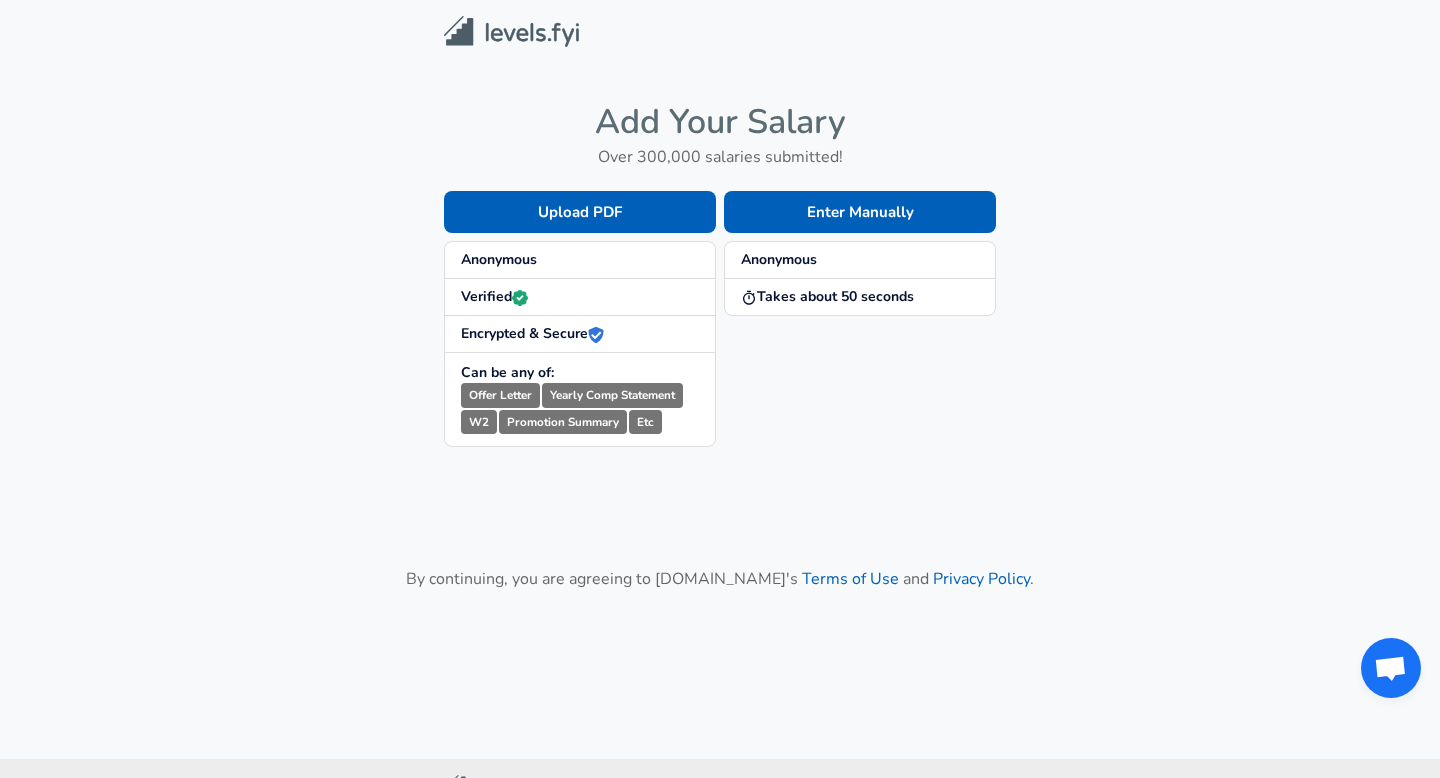 drag, startPoint x: 789, startPoint y: 266, endPoint x: 878, endPoint y: 322, distance: 105.15227 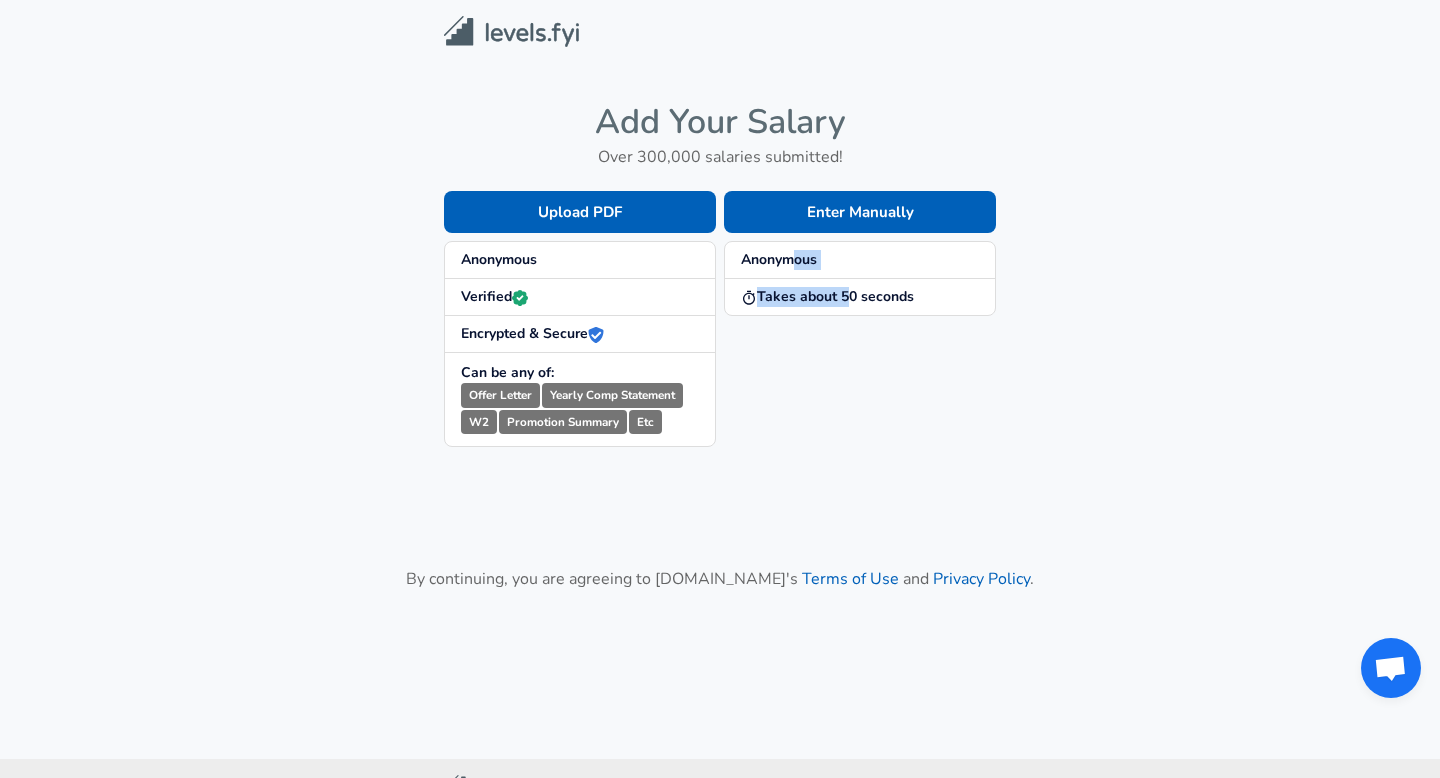 click on "Enter Manually Anonymous  Takes about 50 seconds" at bounding box center (856, 303) 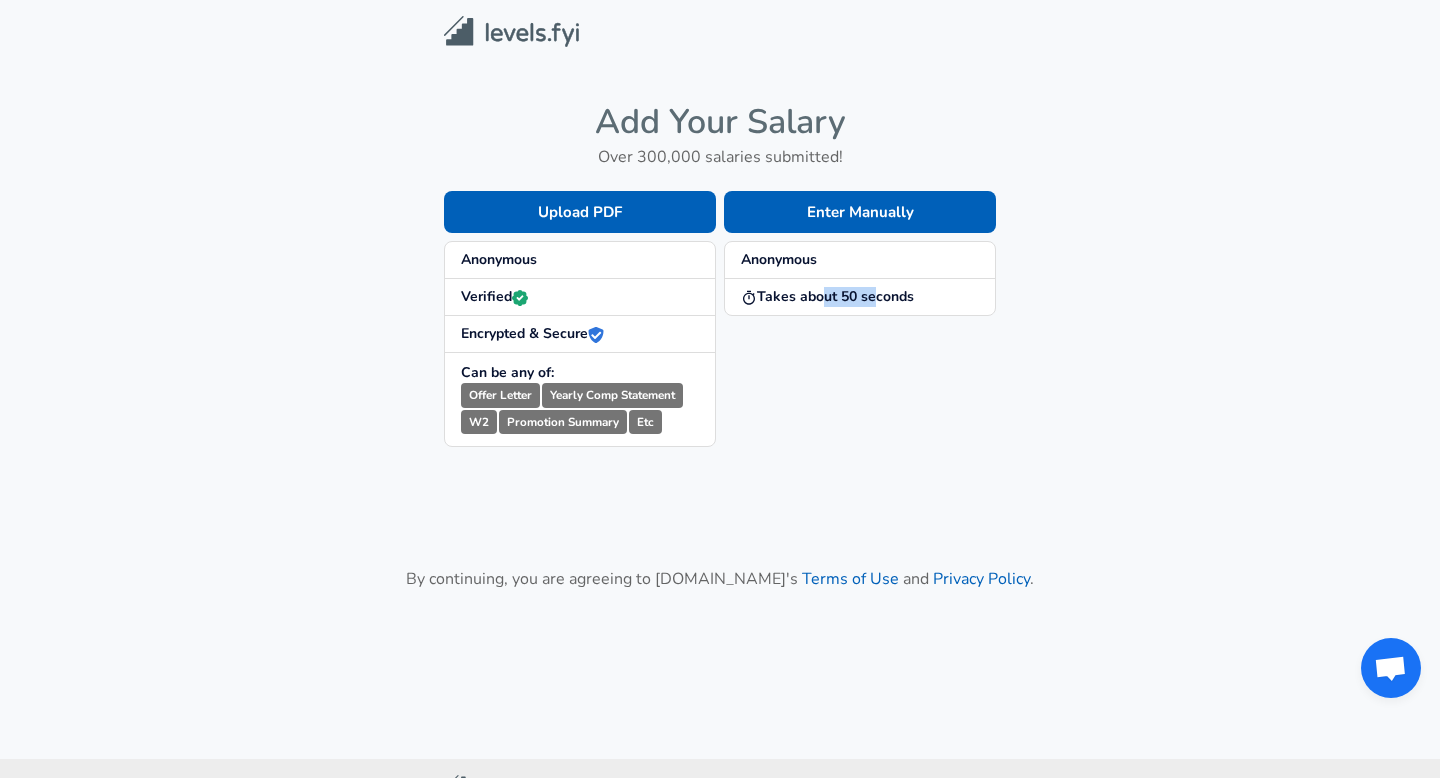 drag, startPoint x: 817, startPoint y: 294, endPoint x: 938, endPoint y: 320, distance: 123.76187 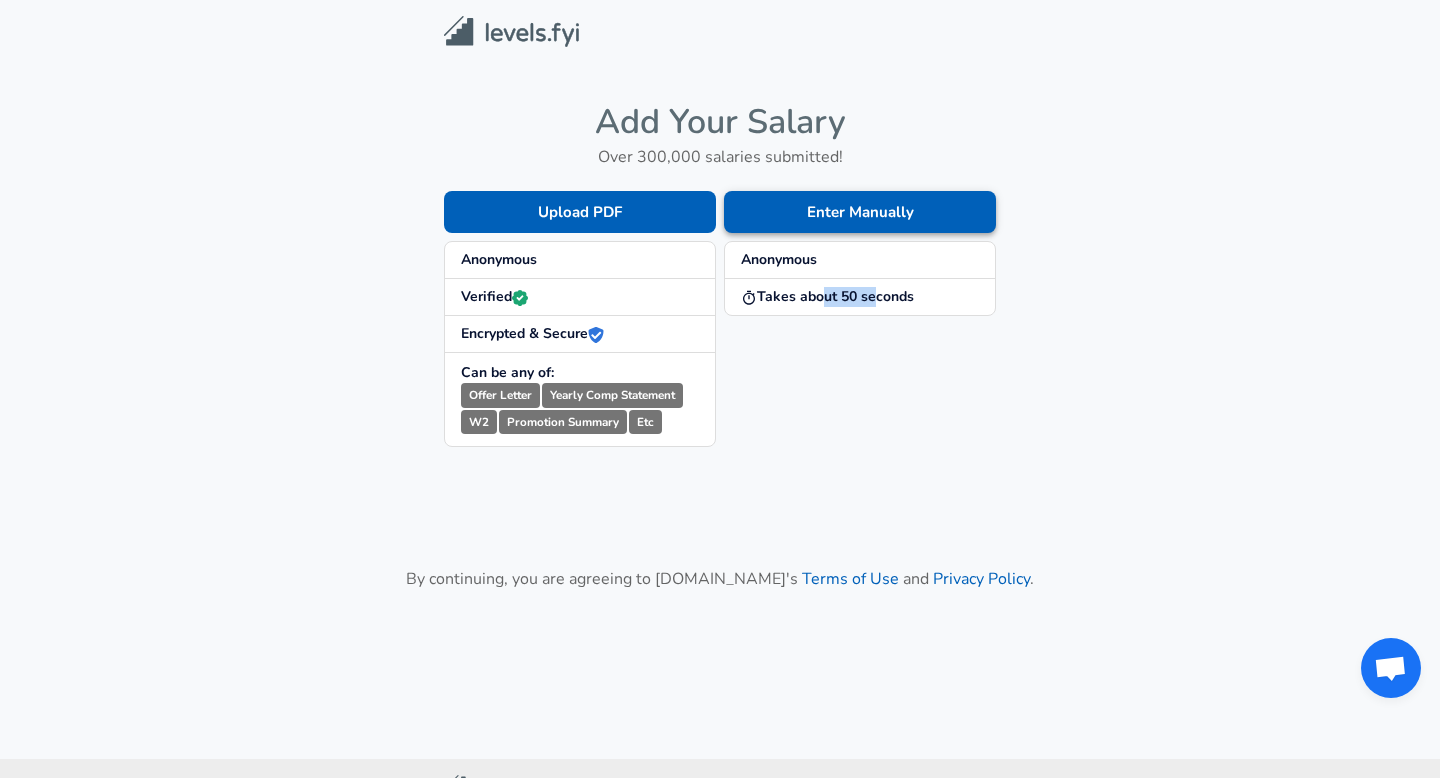 click on "Enter Manually" at bounding box center (860, 212) 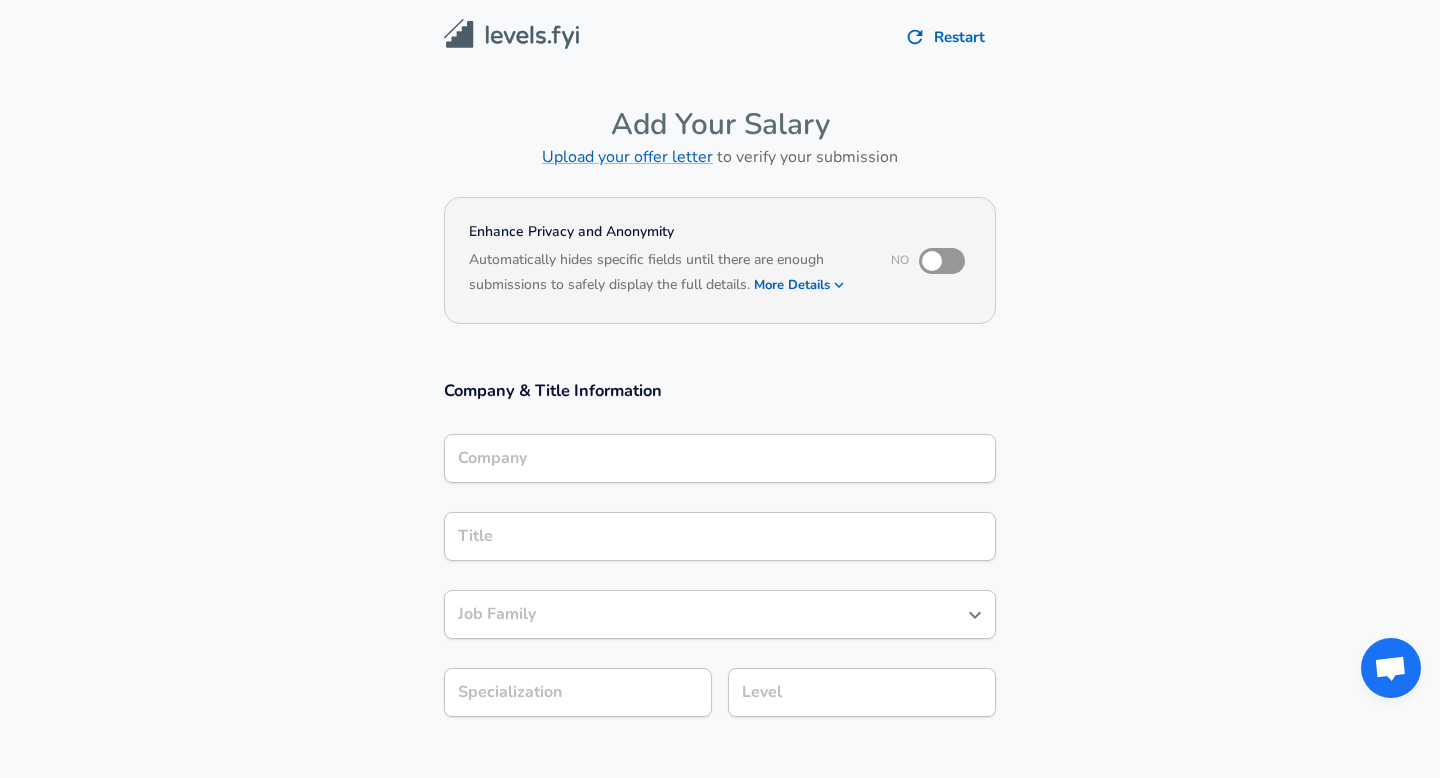 click on "Company" at bounding box center (720, 458) 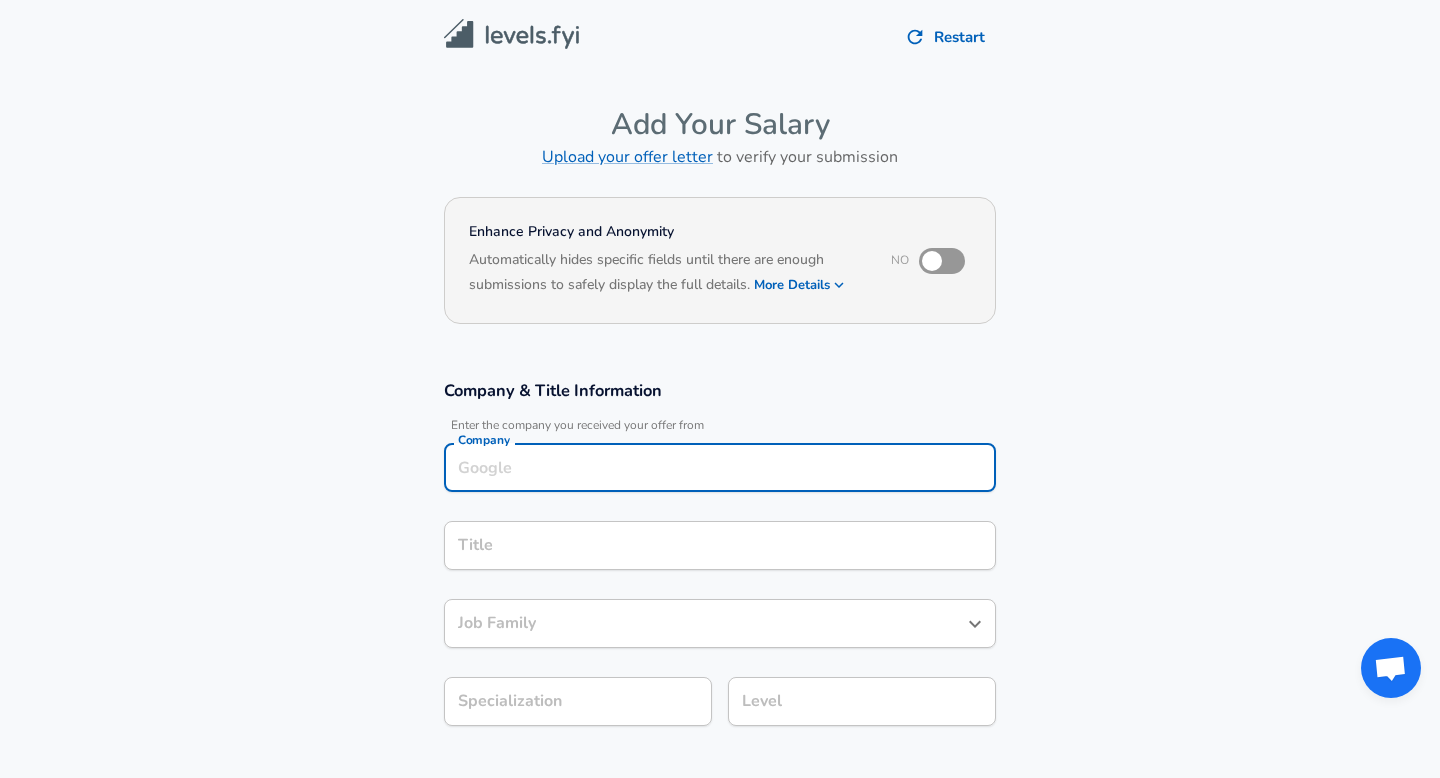 scroll, scrollTop: 20, scrollLeft: 0, axis: vertical 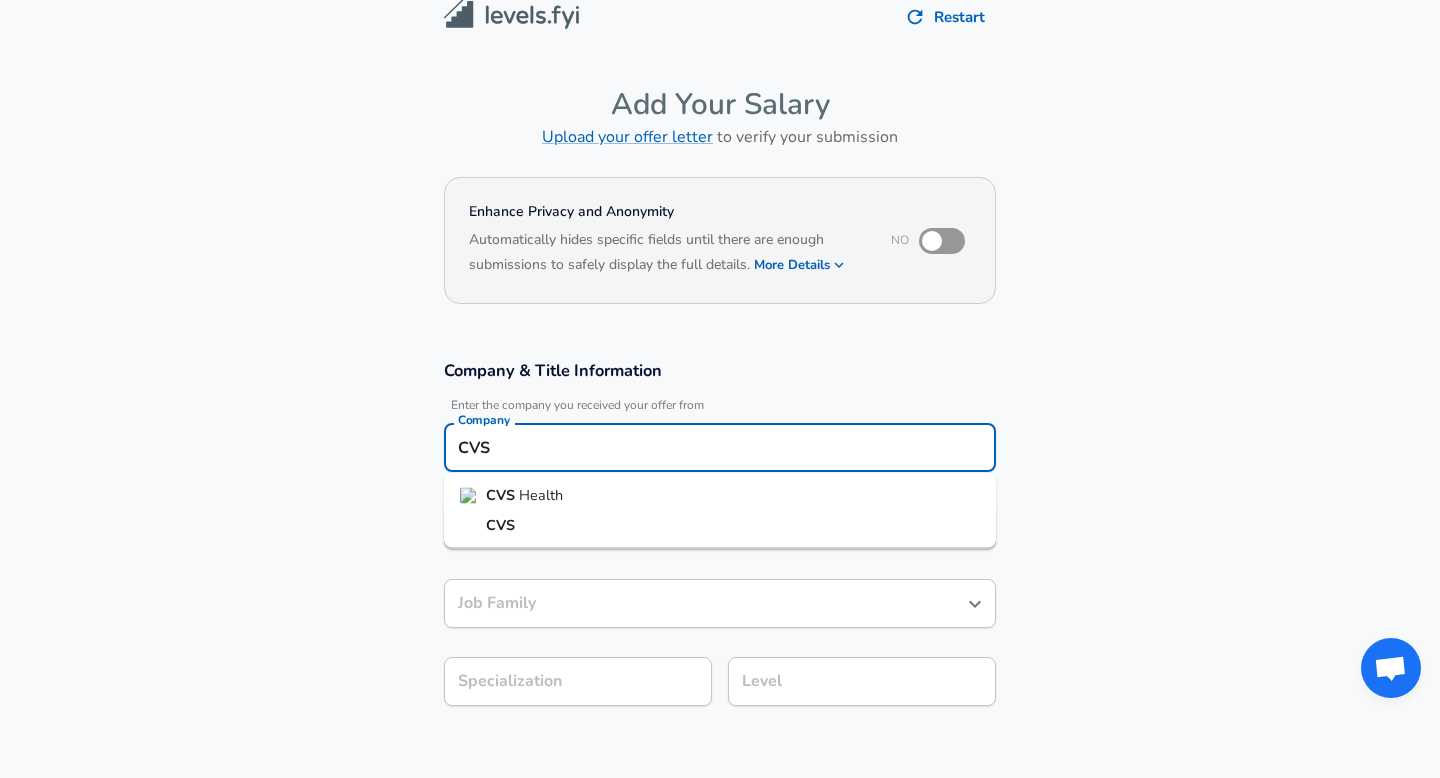 click on "CVS    Health" at bounding box center [720, 496] 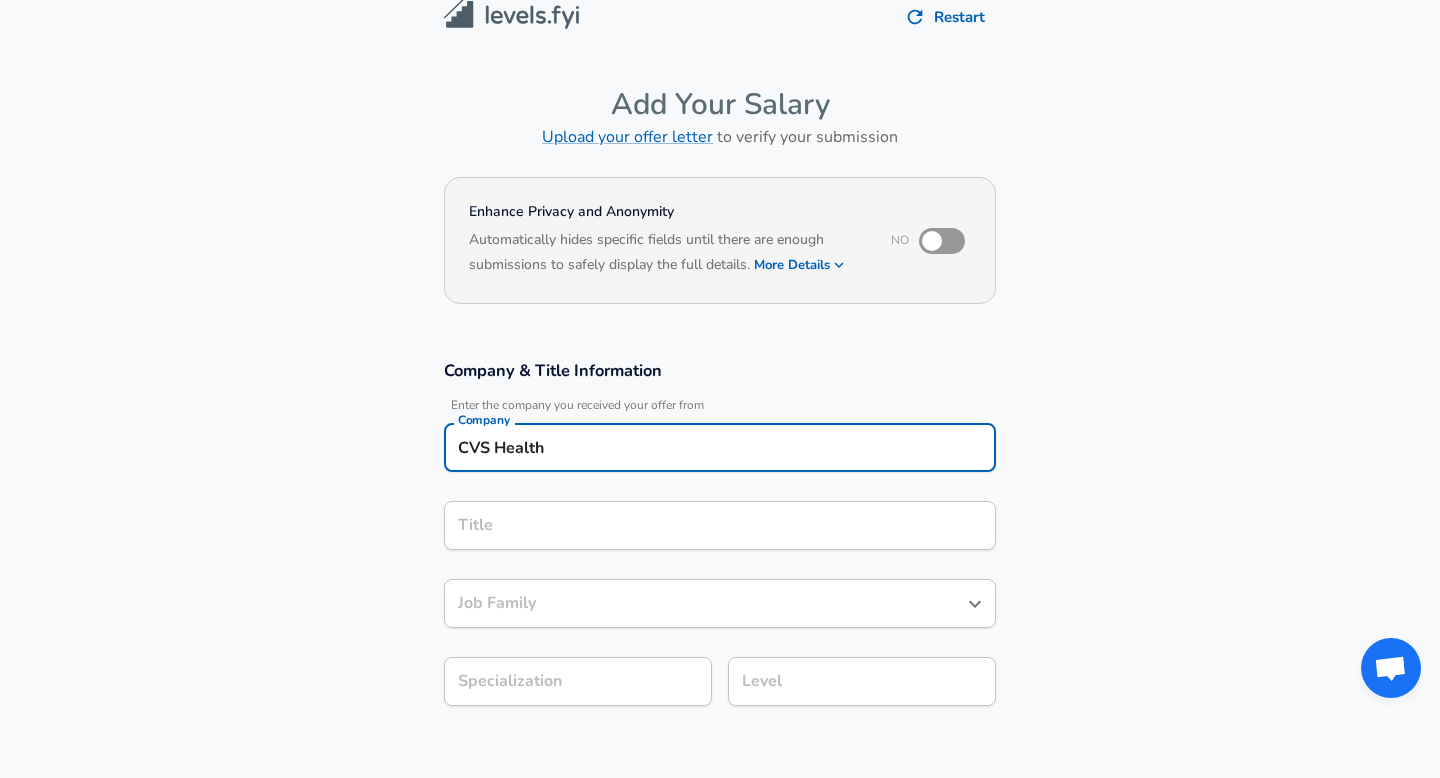 type on "CVS Health" 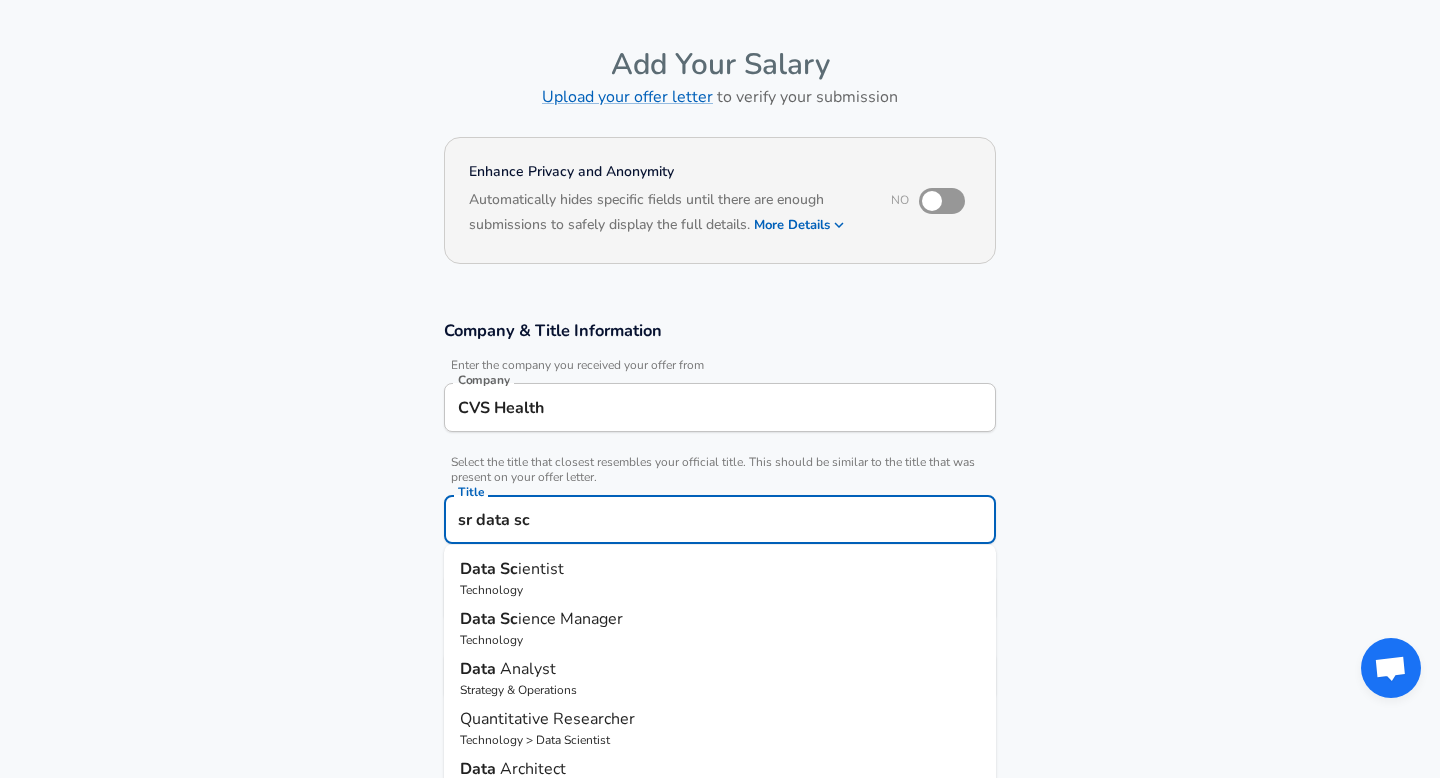 click on "ientist" at bounding box center [541, 569] 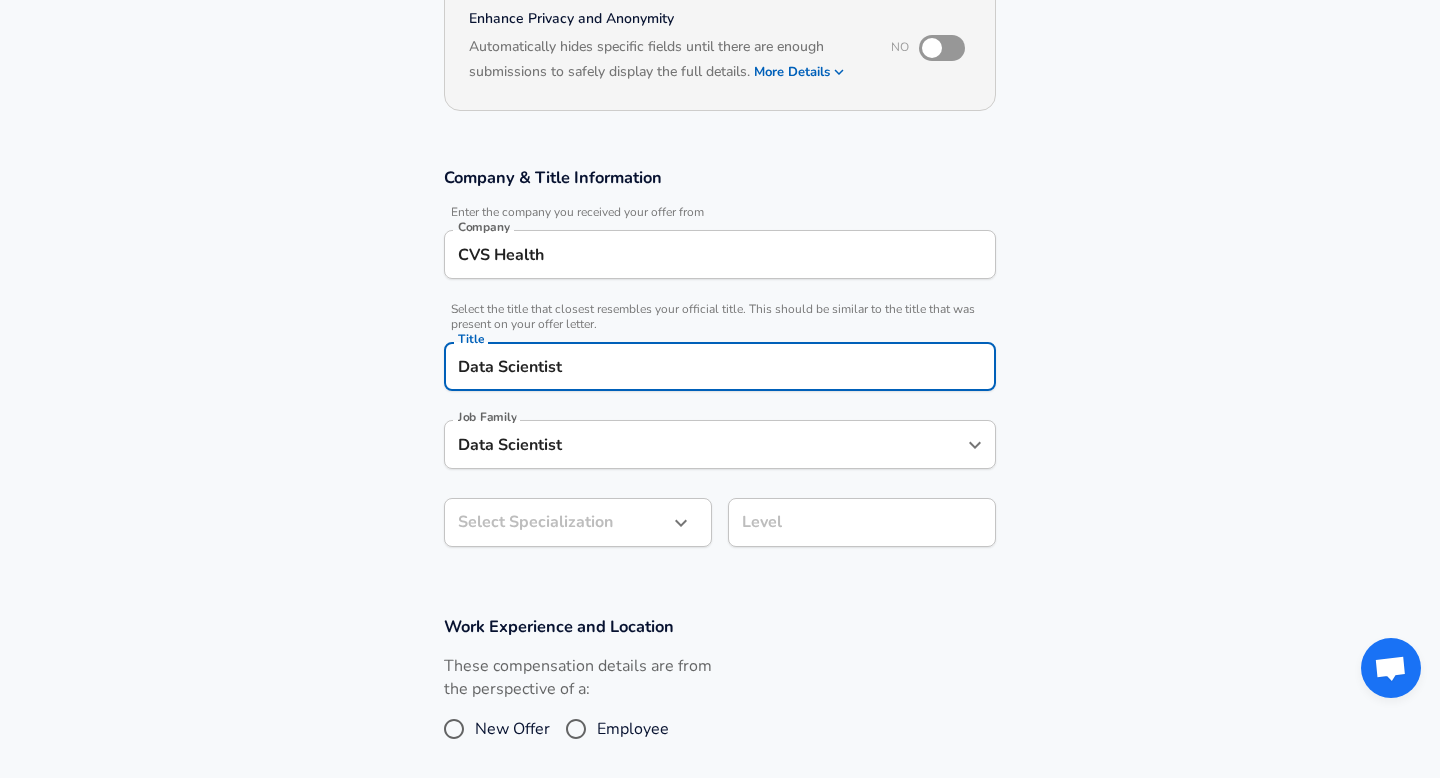 type on "Data Scientist" 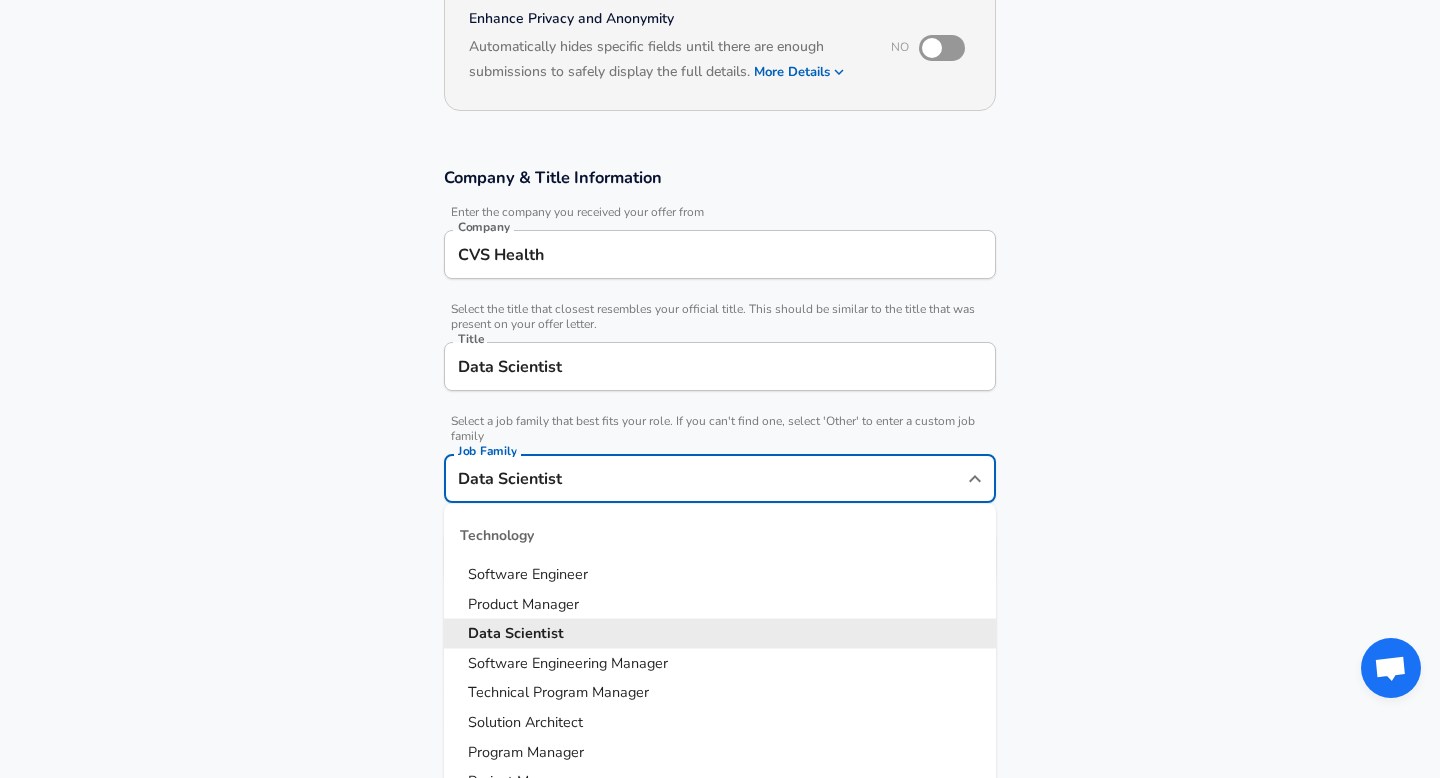 scroll, scrollTop: 253, scrollLeft: 0, axis: vertical 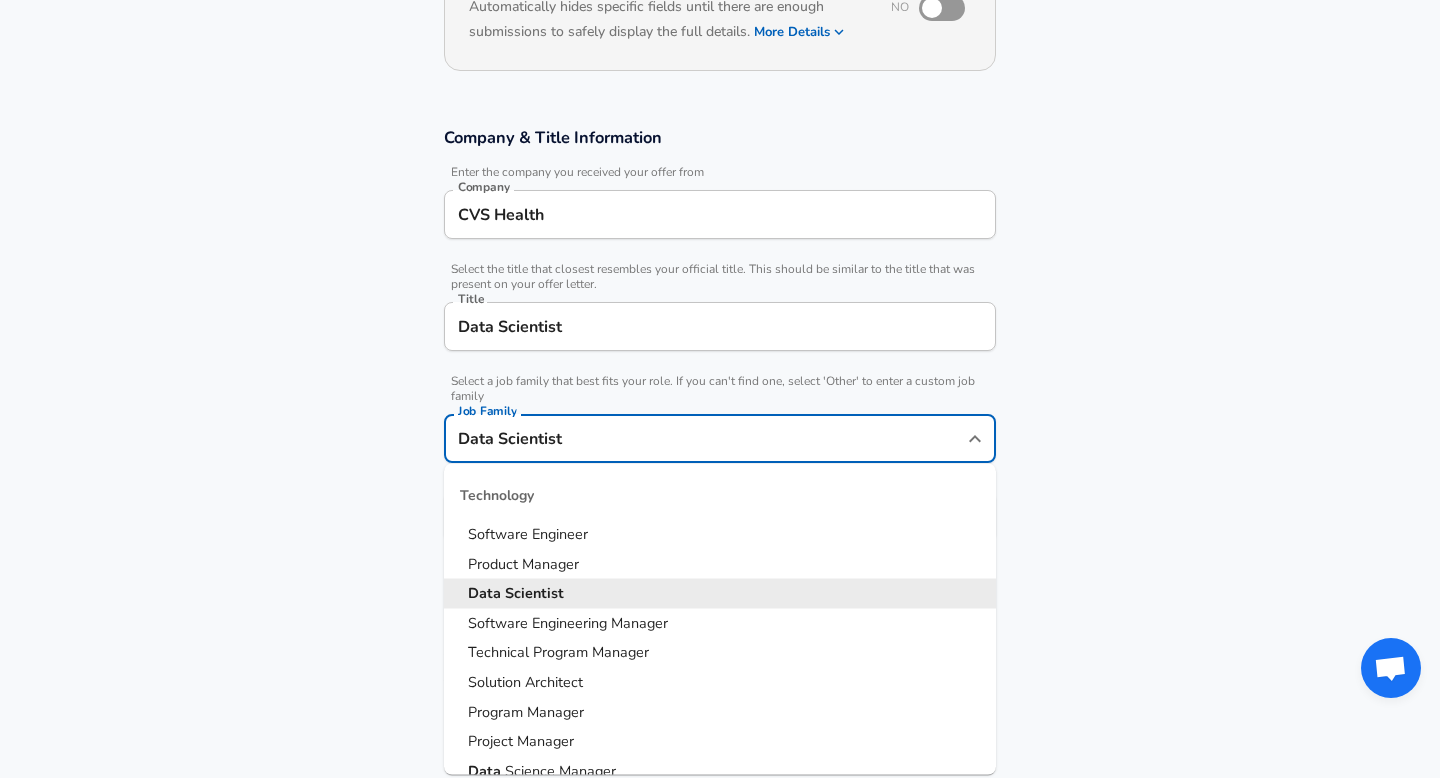 click on "Scientist" at bounding box center [534, 593] 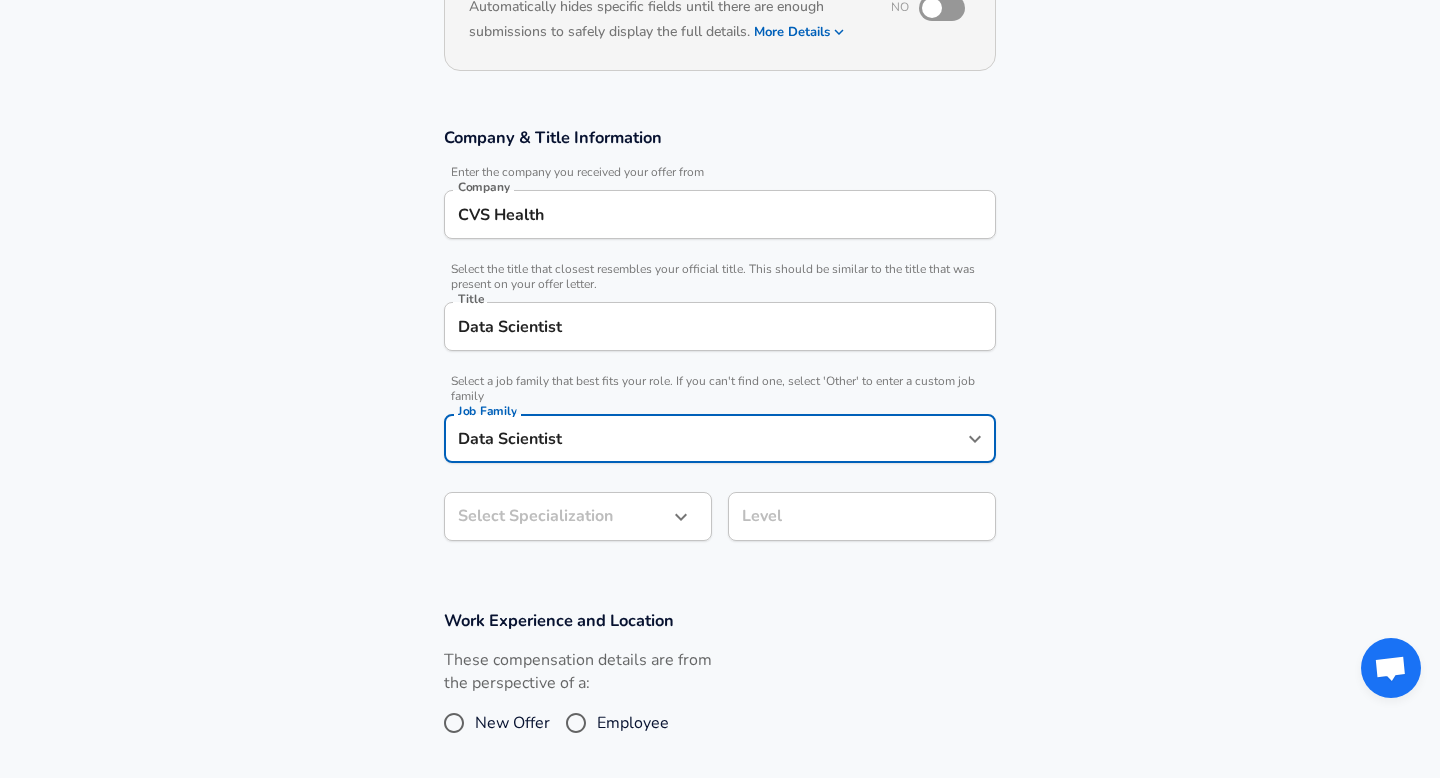 click on "Restart Add Your Salary Upload your offer letter   to verify your submission Enhance Privacy and Anonymity No Automatically hides specific fields until there are enough submissions to safely display the full details.   More Details Based on your submission and the data points that we have already collected, we will automatically hide and anonymize specific fields if there aren't enough data points to remain sufficiently anonymous. Company & Title Information   Enter the company you received your offer from Company CVS Health Company   Select the title that closest resembles your official title. This should be similar to the title that was present on your offer letter. Title Data Scientist Title   Select a job family that best fits your role. If you can't find one, select 'Other' to enter a custom job family Job Family Data Scientist Job Family Select Specialization ​ Select Specialization Level Level Work Experience and Location These compensation details are from the perspective of a: New Offer Employee" at bounding box center [720, 136] 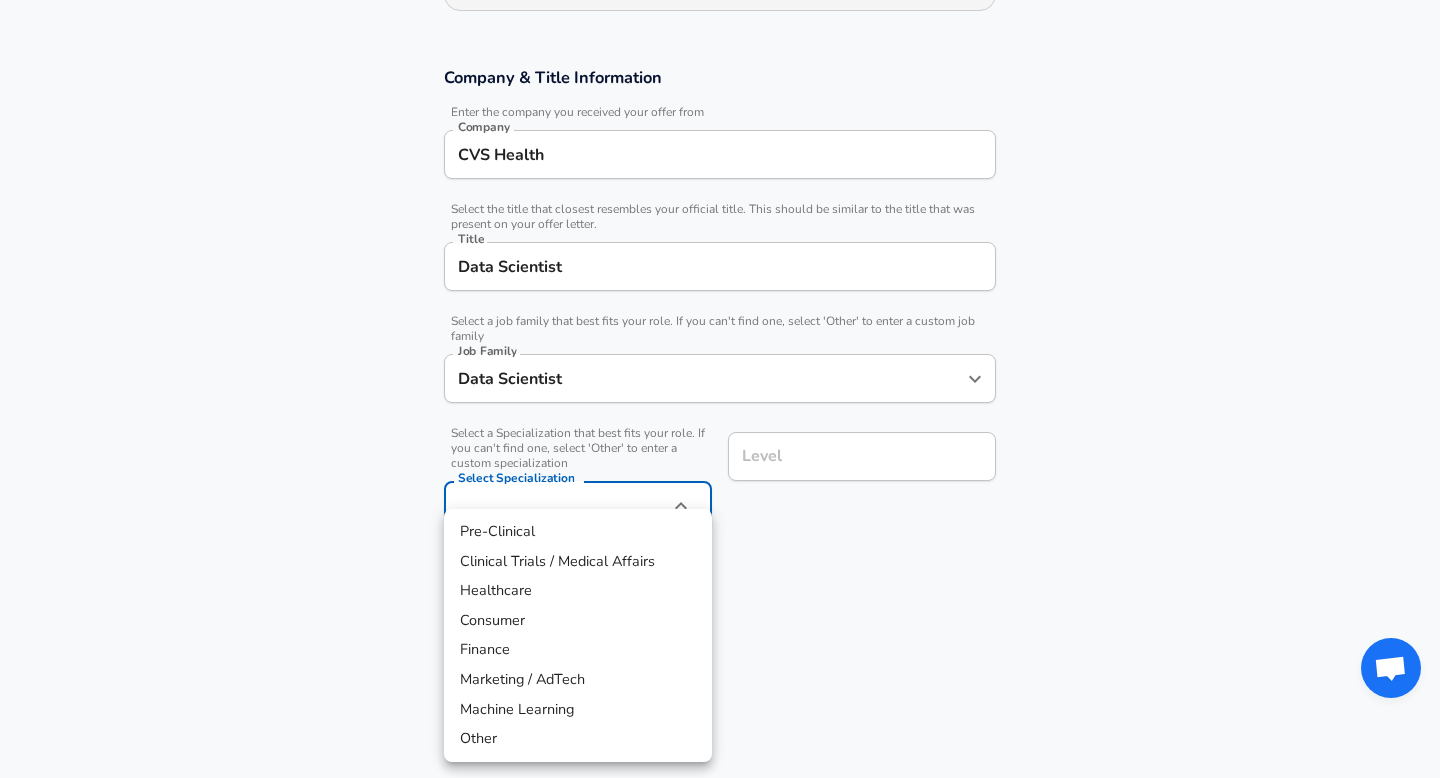 click on "Machine Learning" at bounding box center [578, 710] 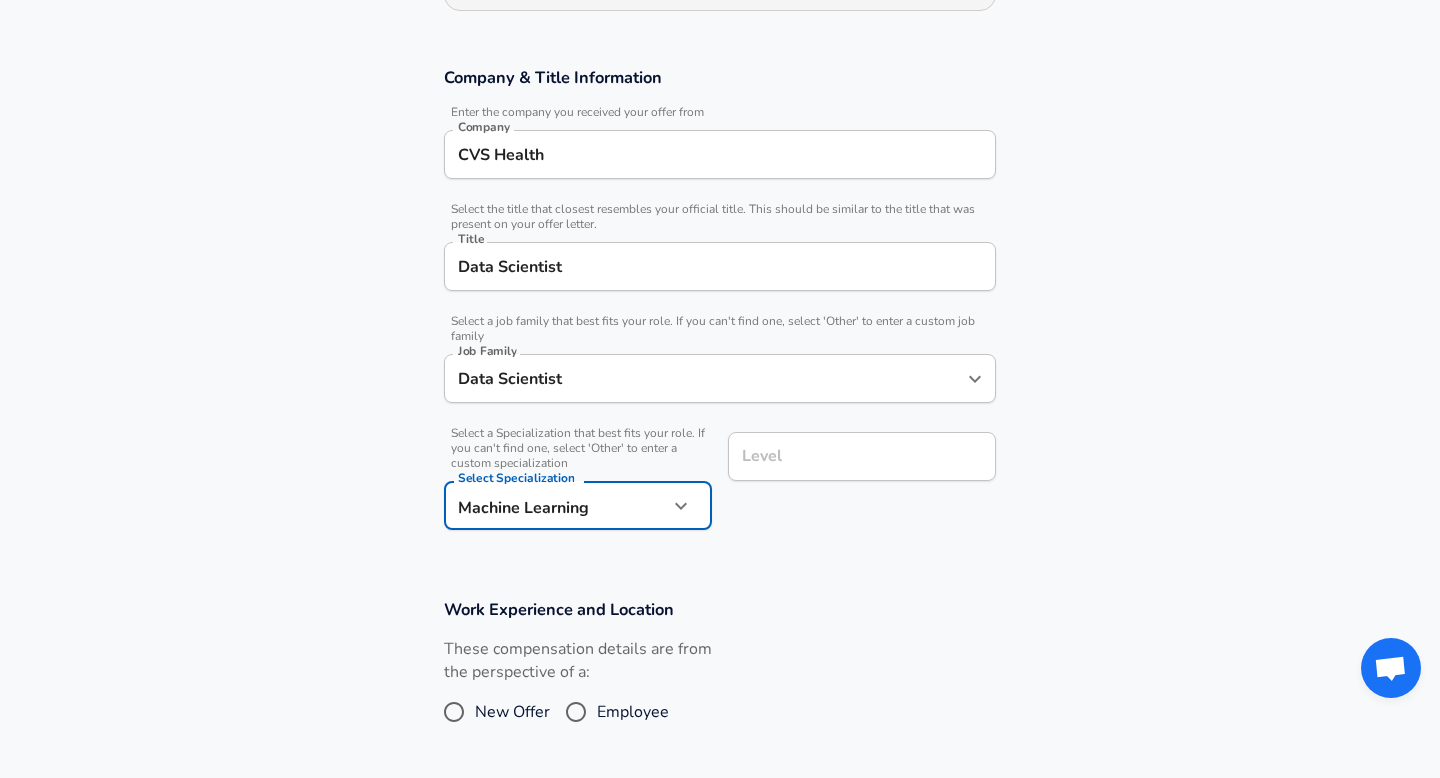 click on "Level" at bounding box center (862, 456) 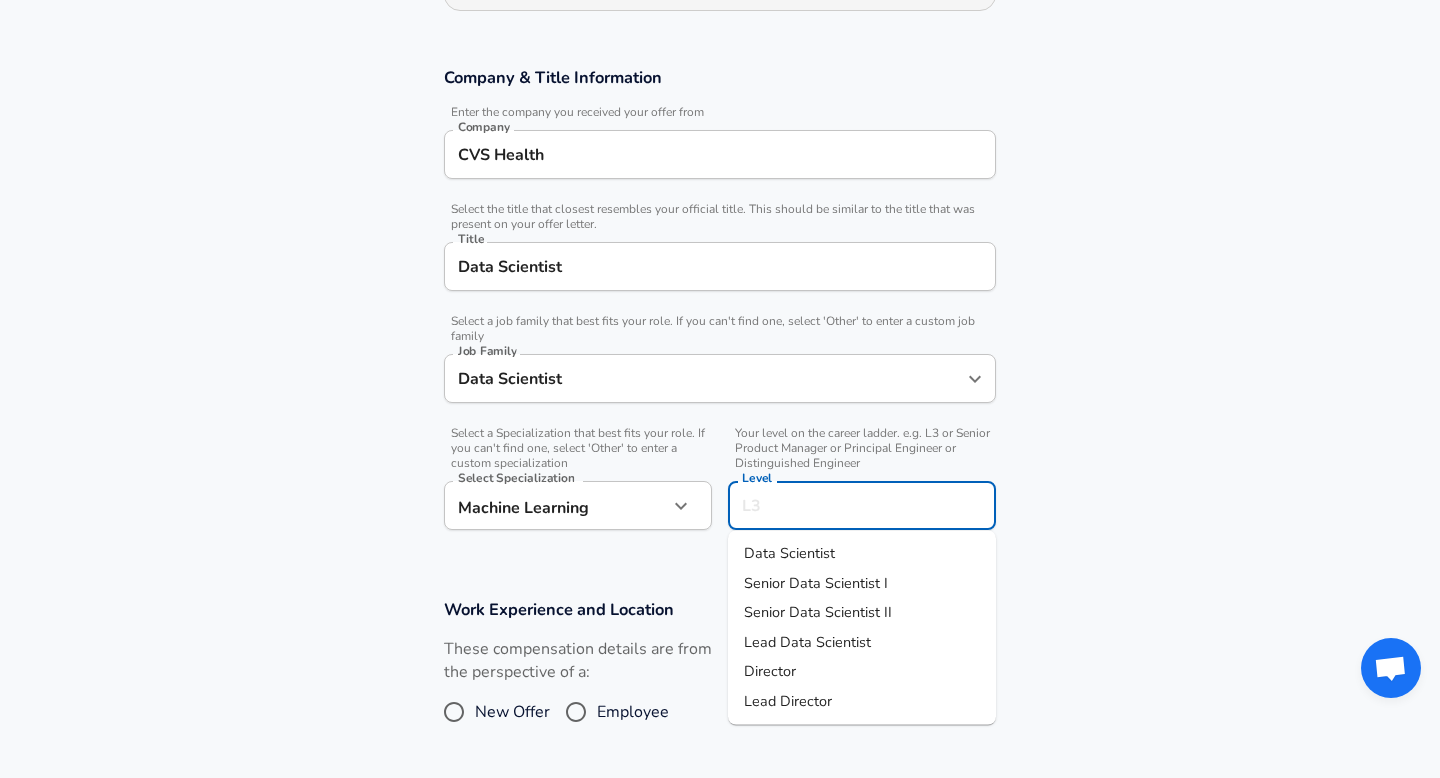 scroll, scrollTop: 353, scrollLeft: 0, axis: vertical 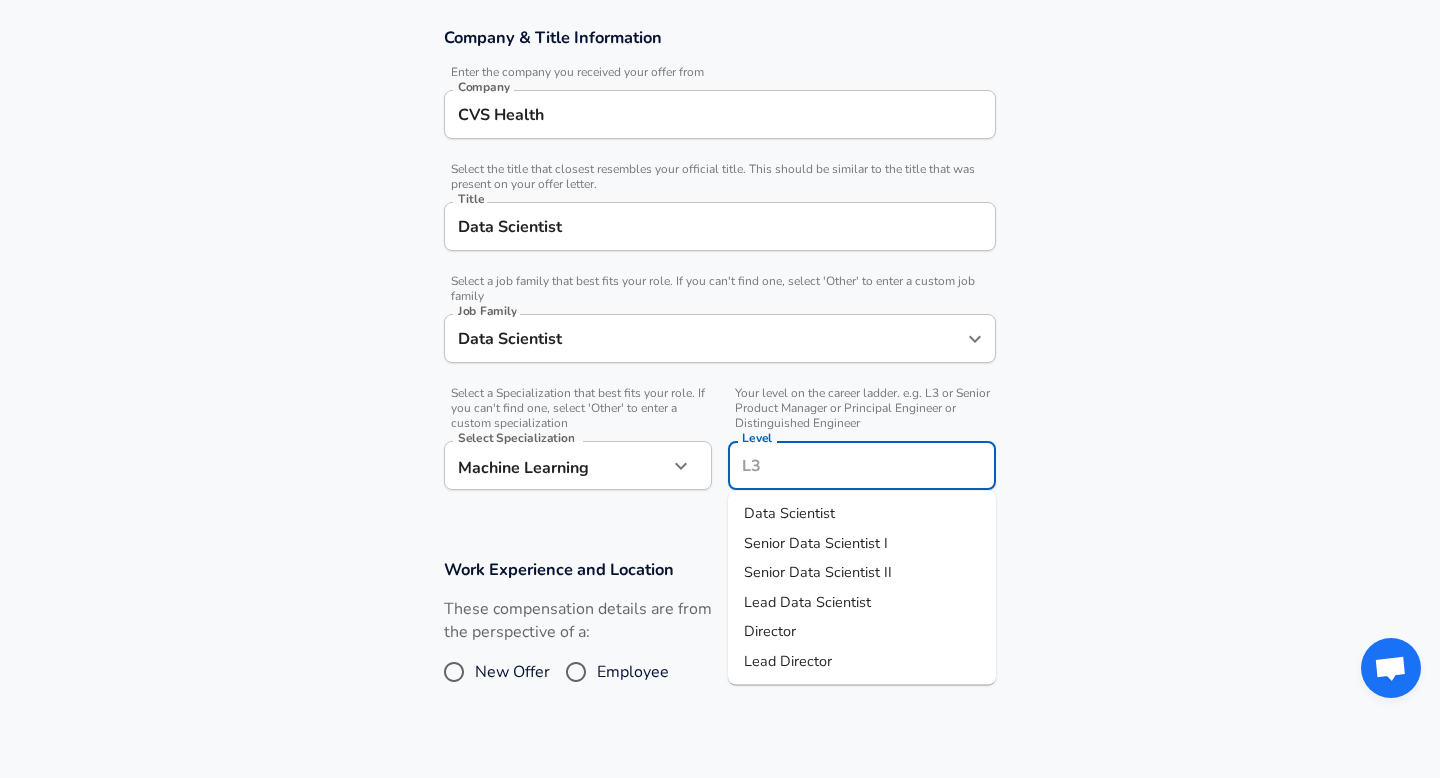 click on "Senior Data Scientist I" at bounding box center (816, 542) 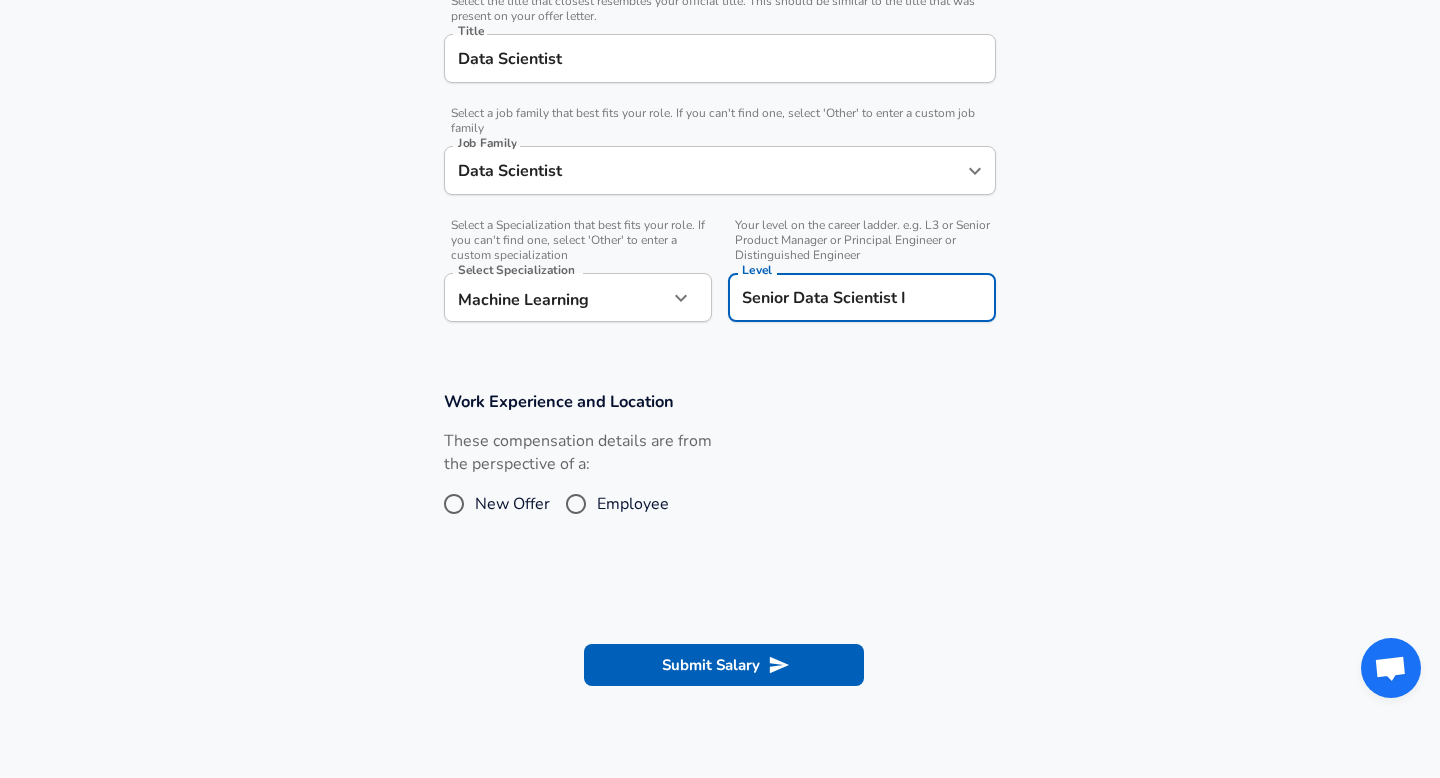 scroll, scrollTop: 597, scrollLeft: 0, axis: vertical 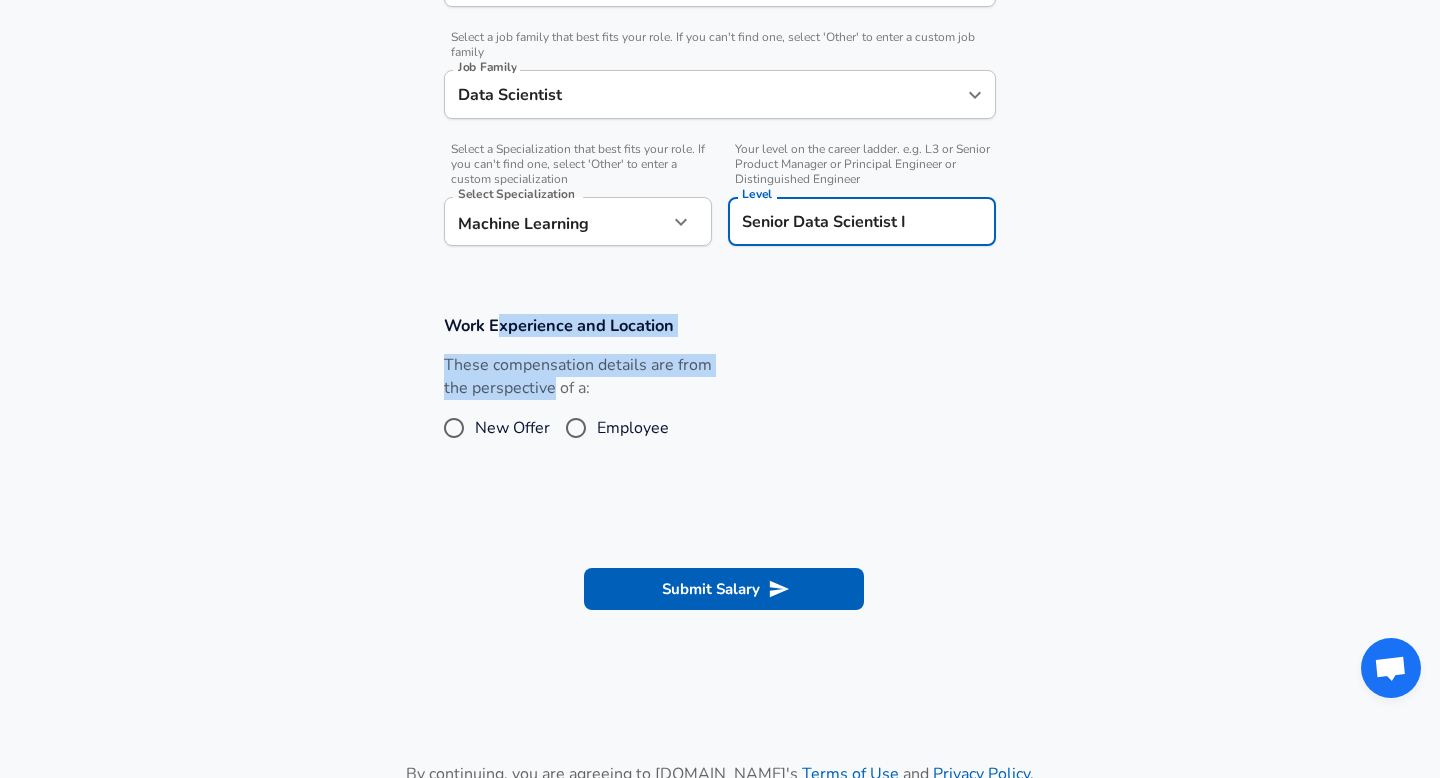 drag, startPoint x: 495, startPoint y: 332, endPoint x: 570, endPoint y: 425, distance: 119.47385 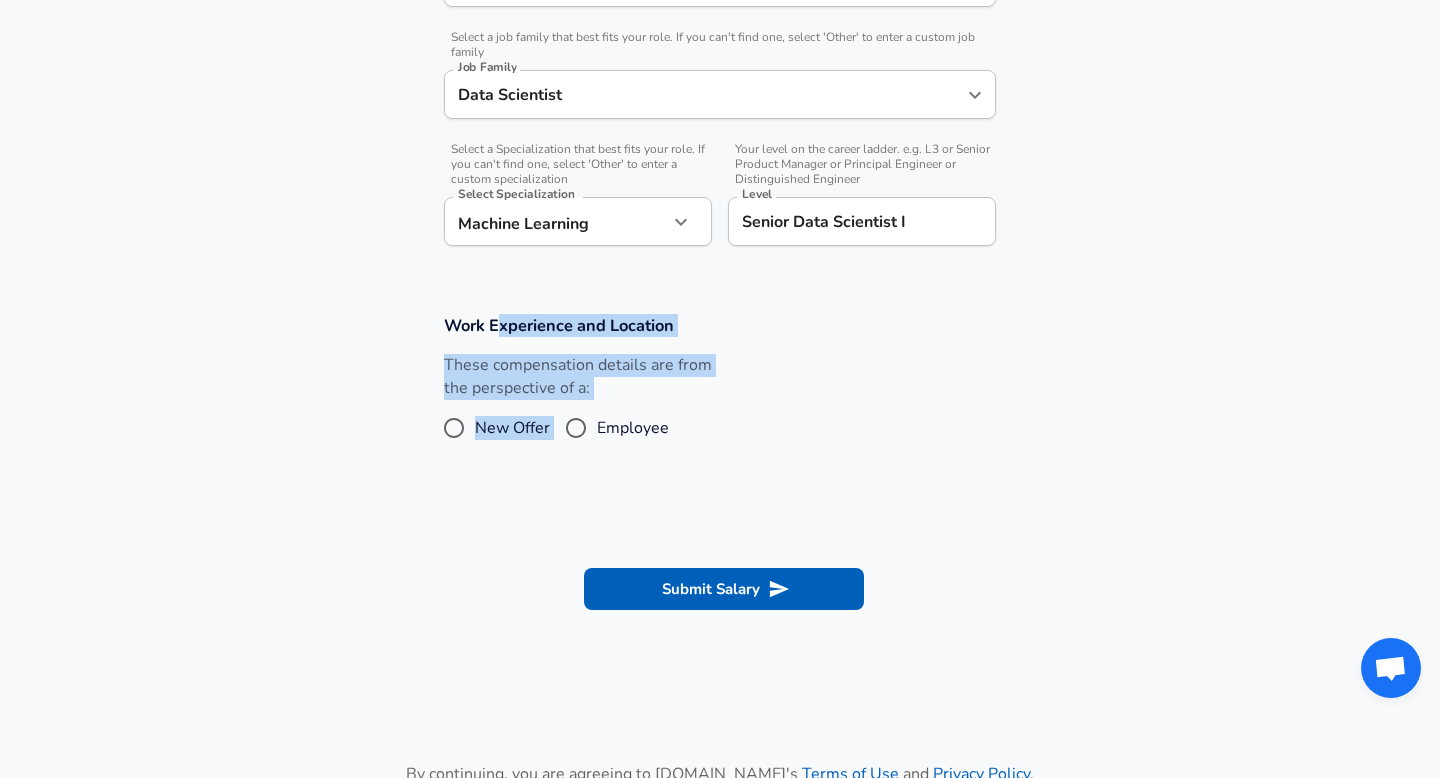 click on "These compensation details are from the perspective of a:" at bounding box center [578, 377] 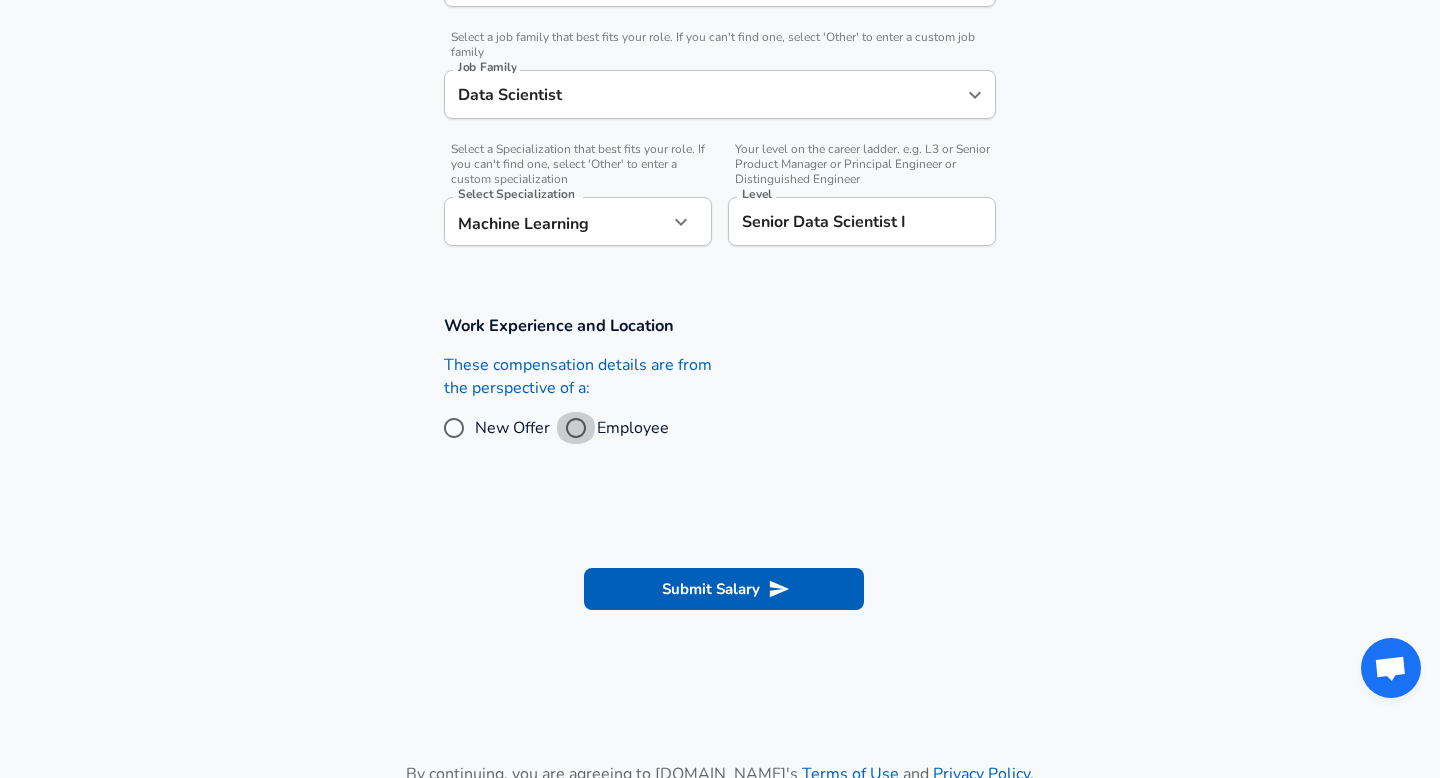 click on "Employee" at bounding box center (576, 428) 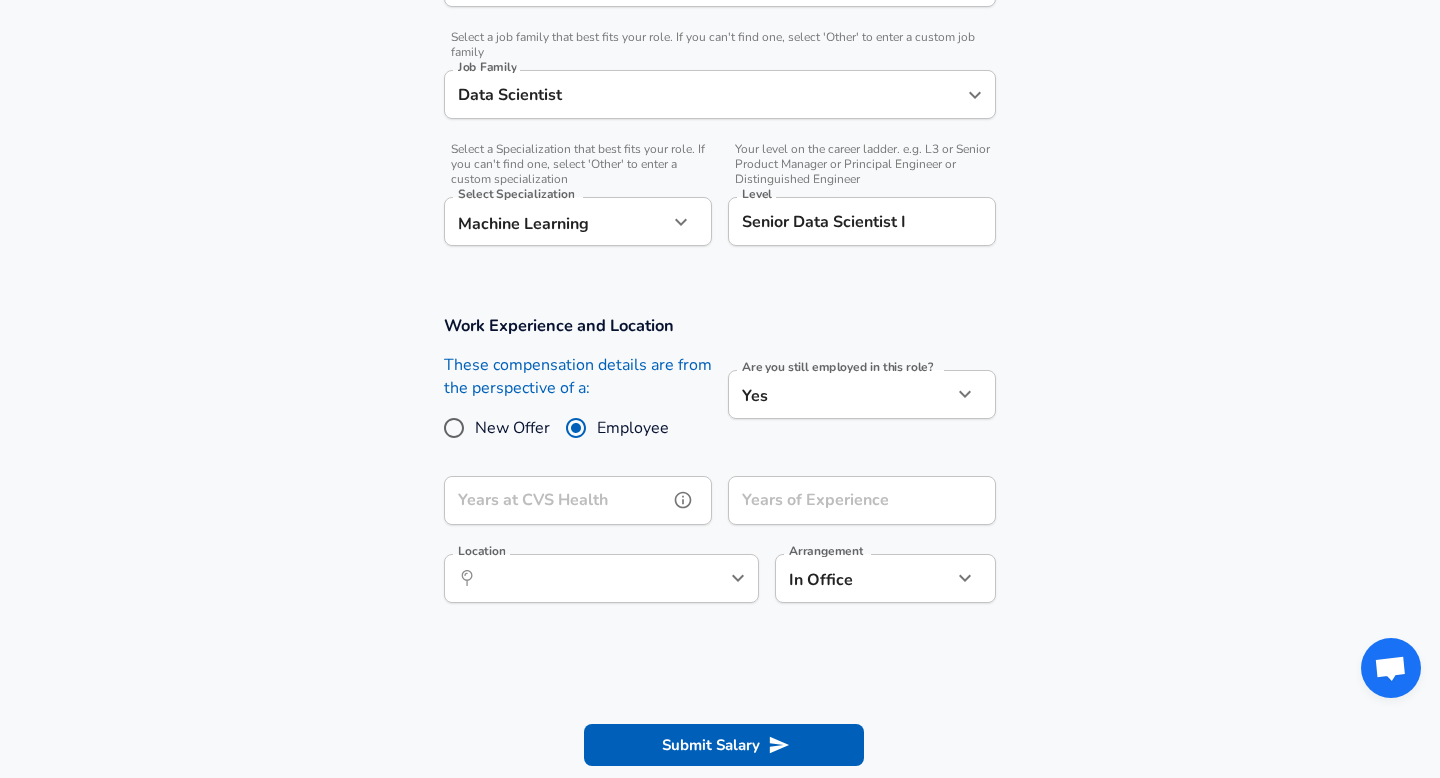 click on "Years at CVS Health" at bounding box center [556, 500] 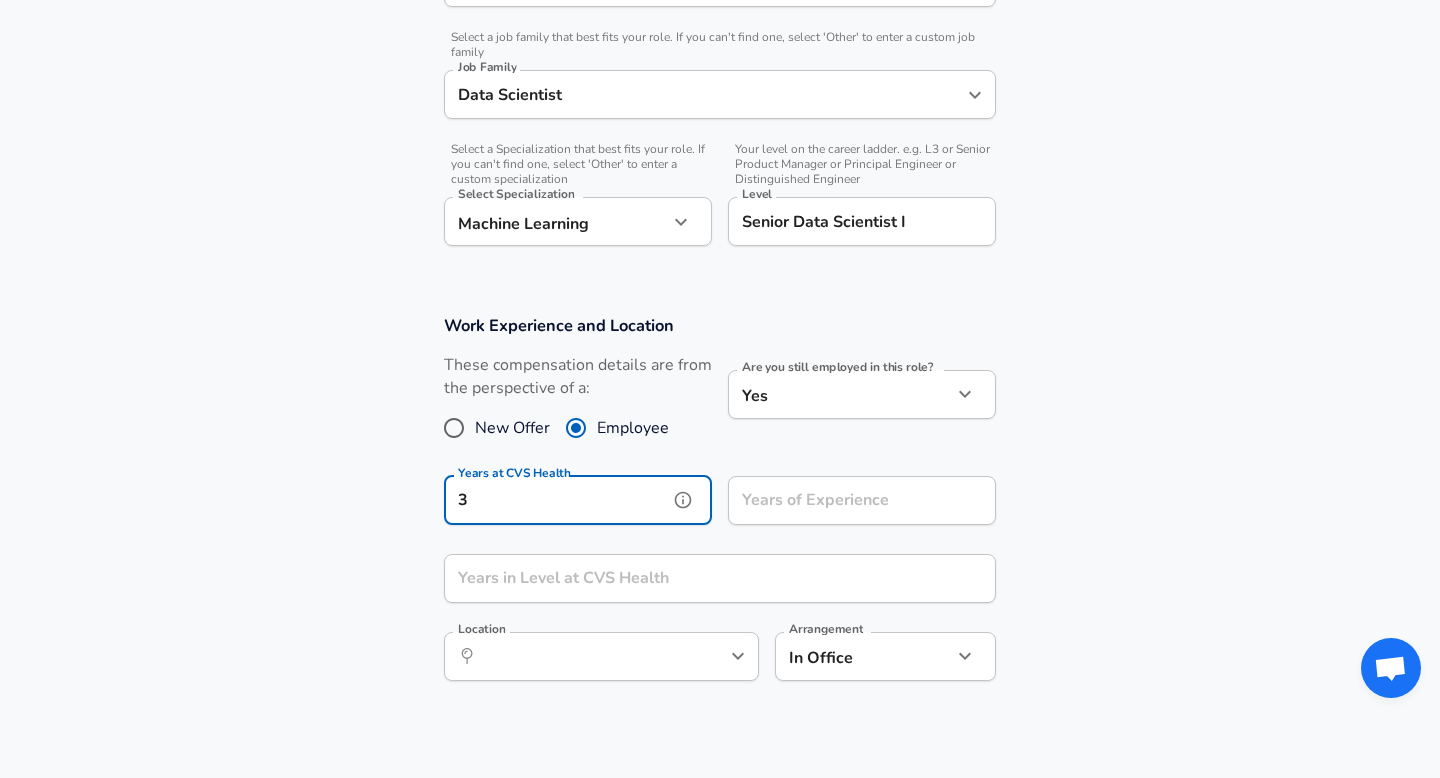 type on "3" 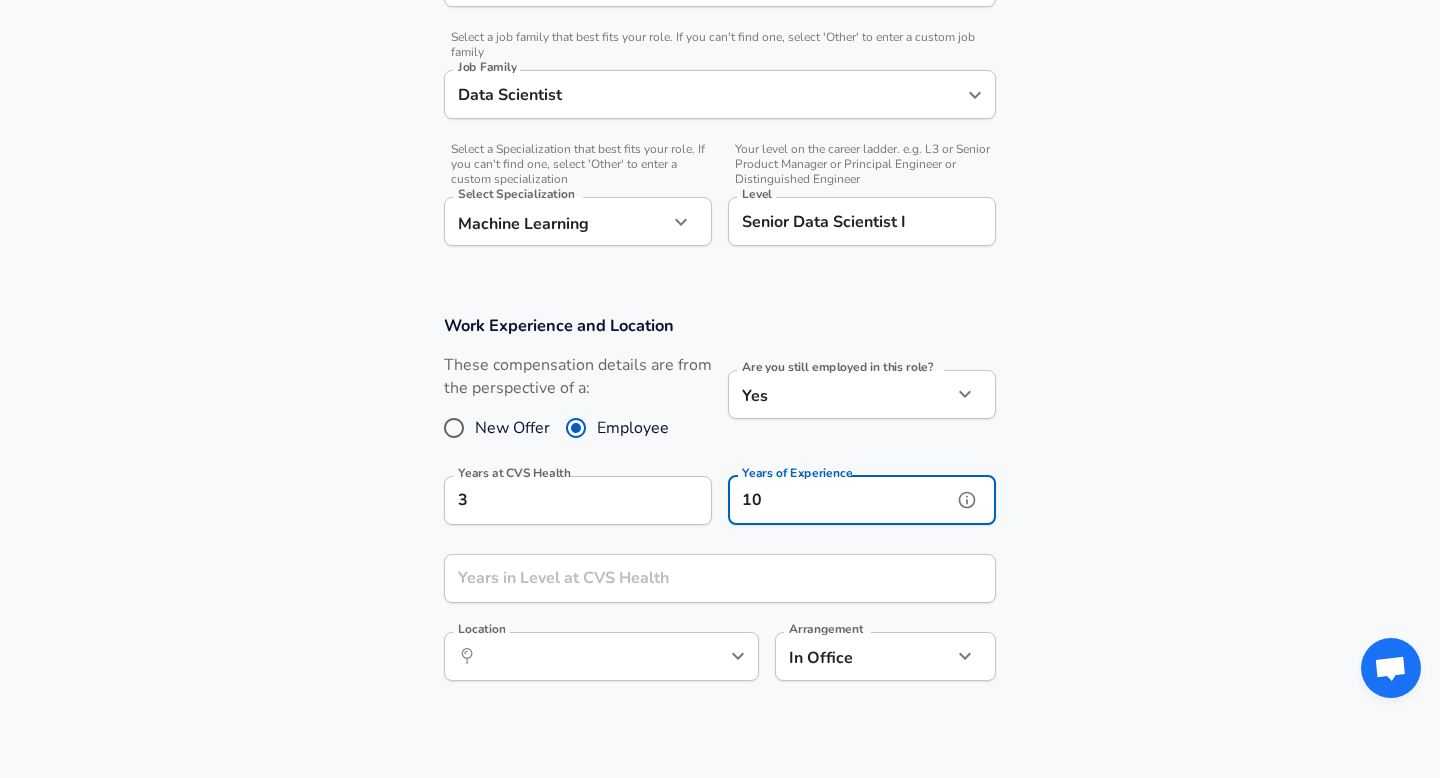 type on "10" 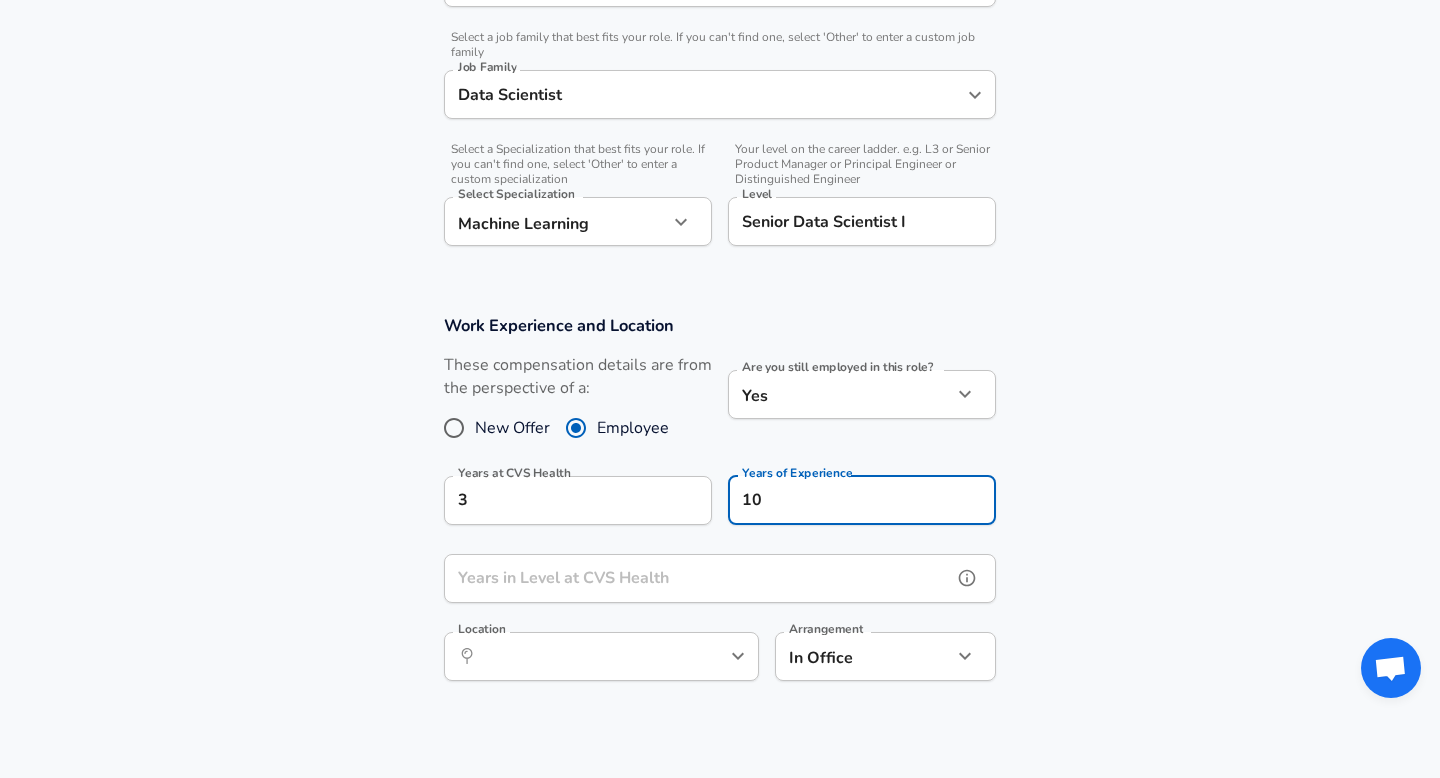 click on "Years in Level at CVS Health" at bounding box center [698, 578] 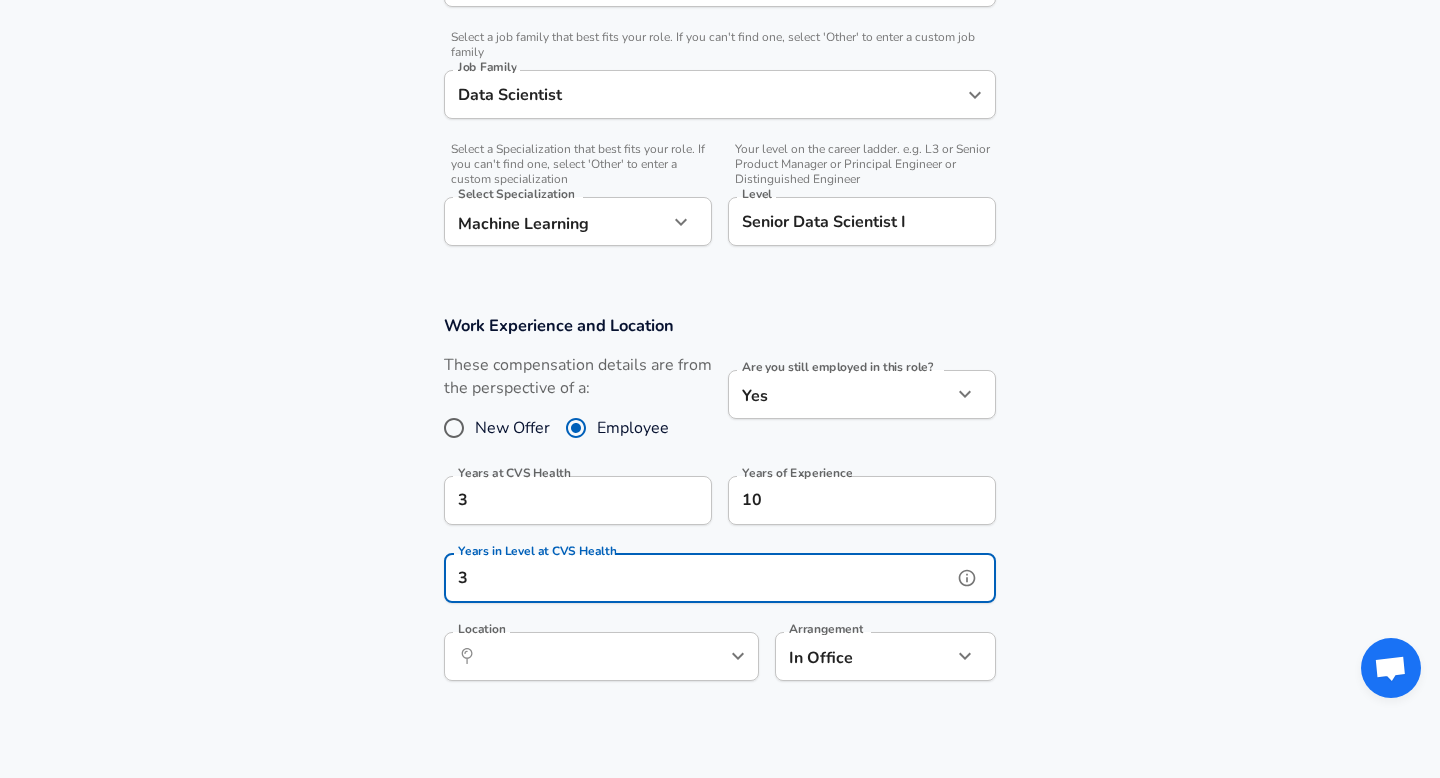 type on "3" 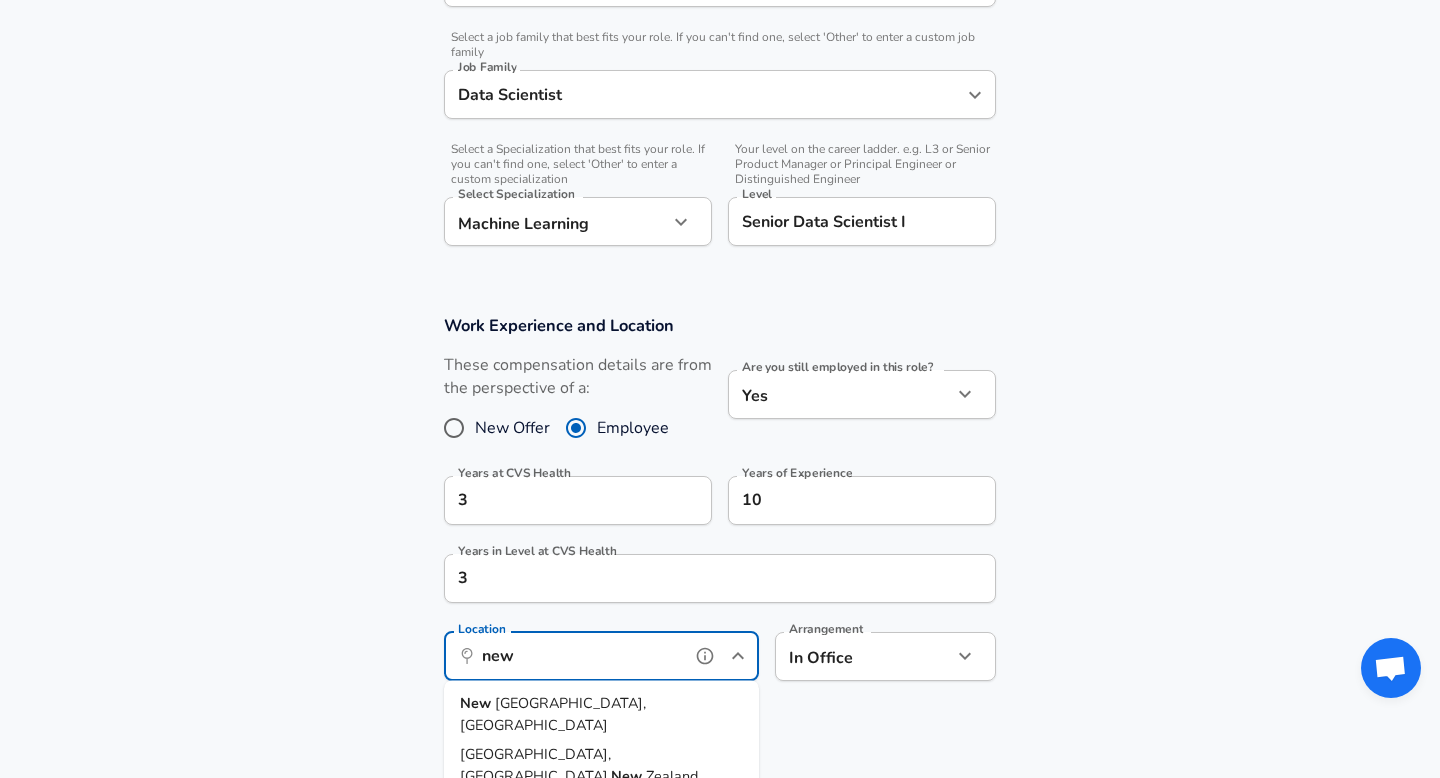 click on "[GEOGRAPHIC_DATA], [GEOGRAPHIC_DATA]" at bounding box center (553, 714) 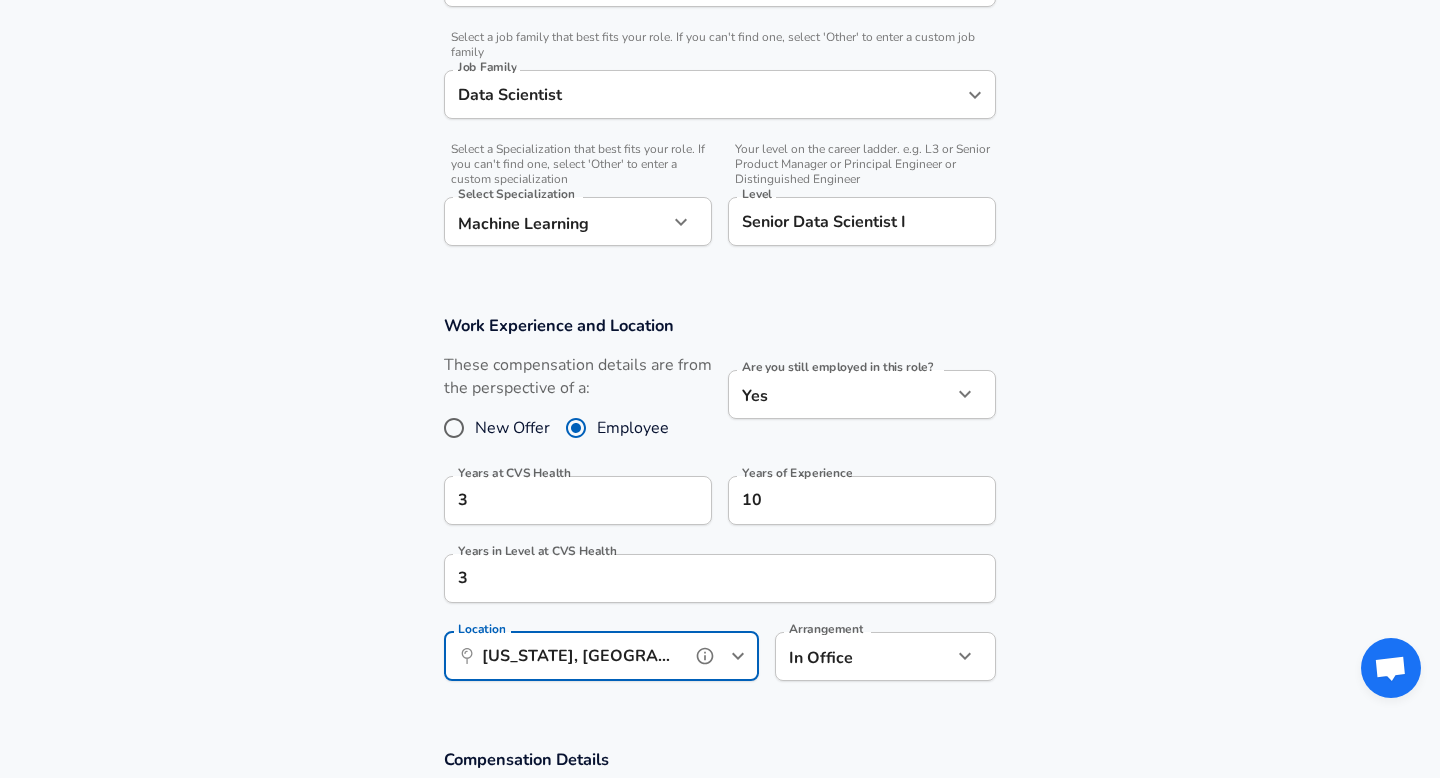 scroll, scrollTop: 0, scrollLeft: 0, axis: both 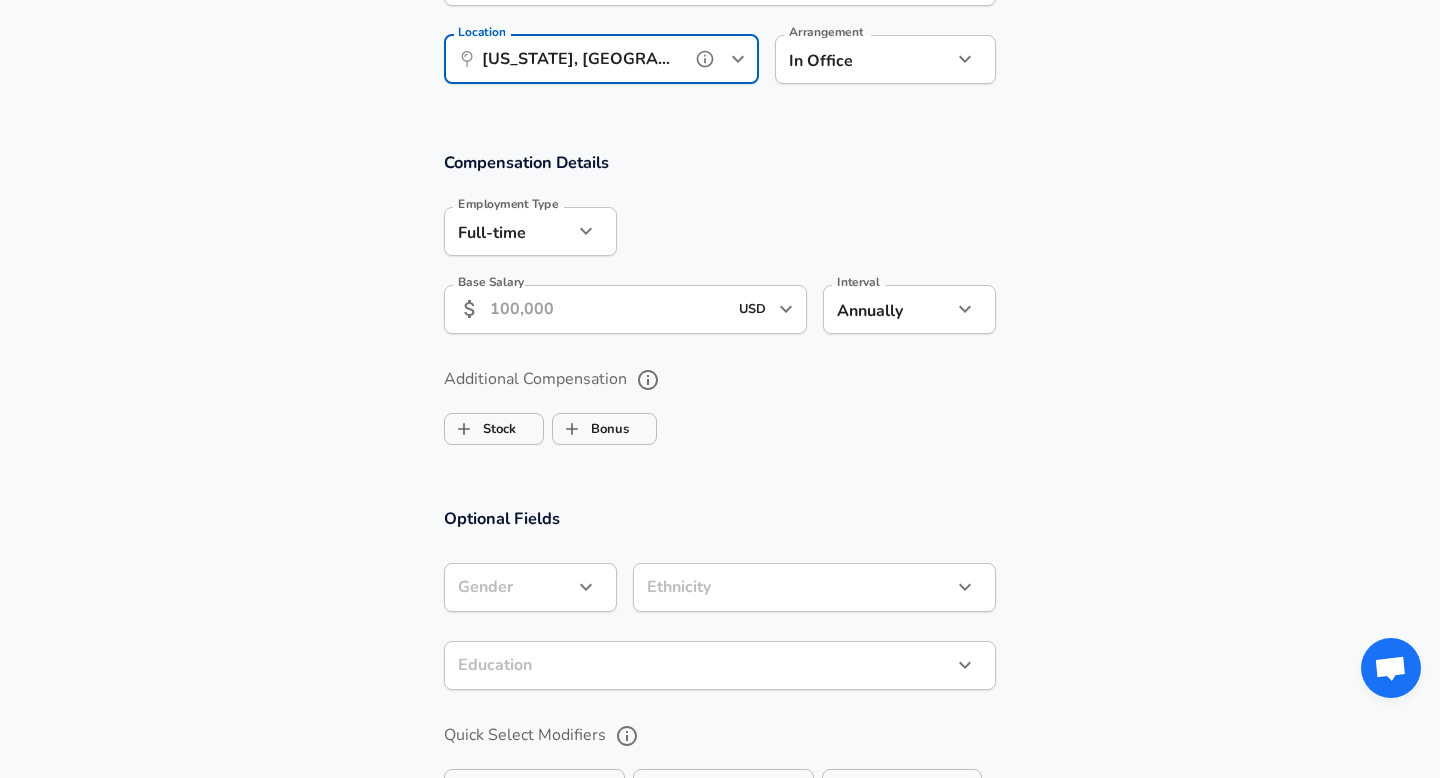 type on "[US_STATE], [GEOGRAPHIC_DATA]" 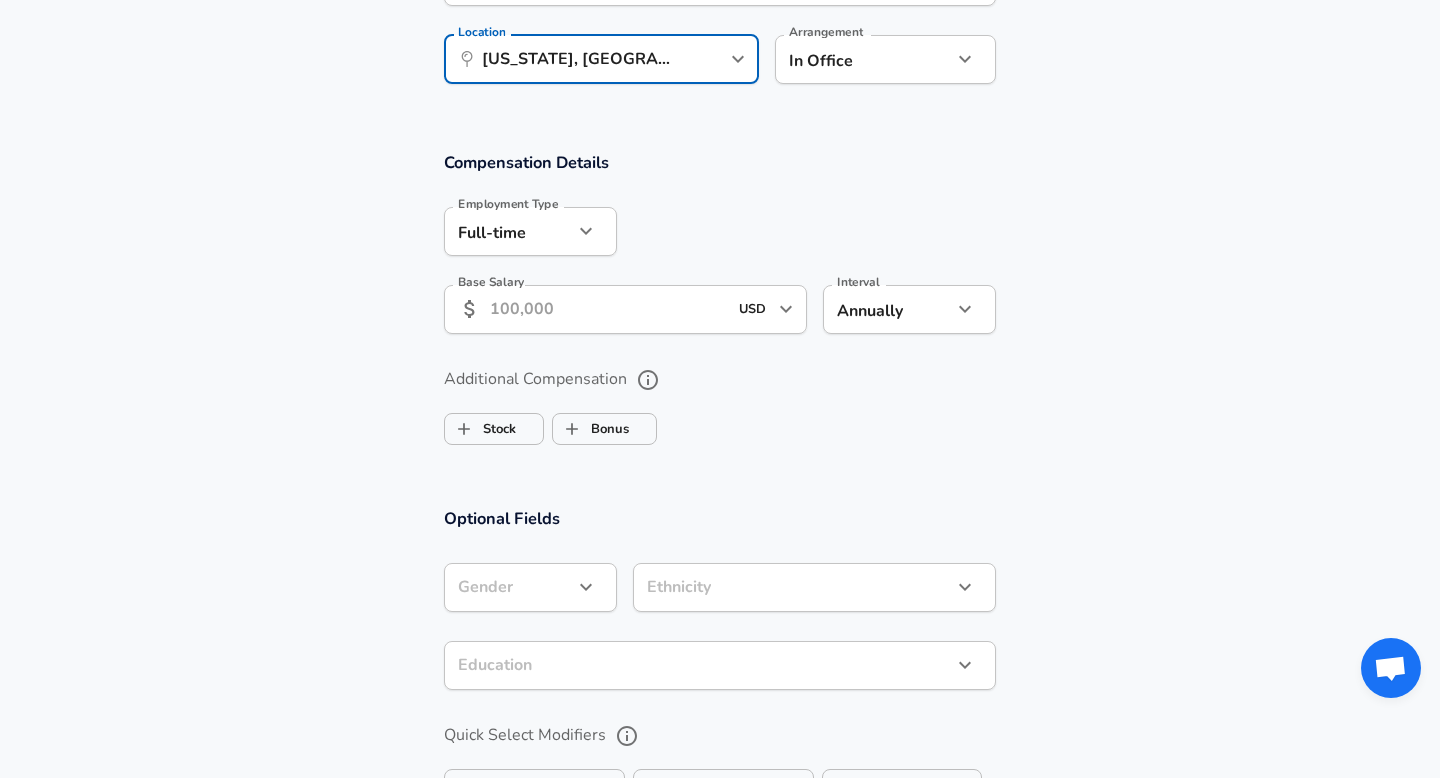 click on "Base Salary" at bounding box center (608, 309) 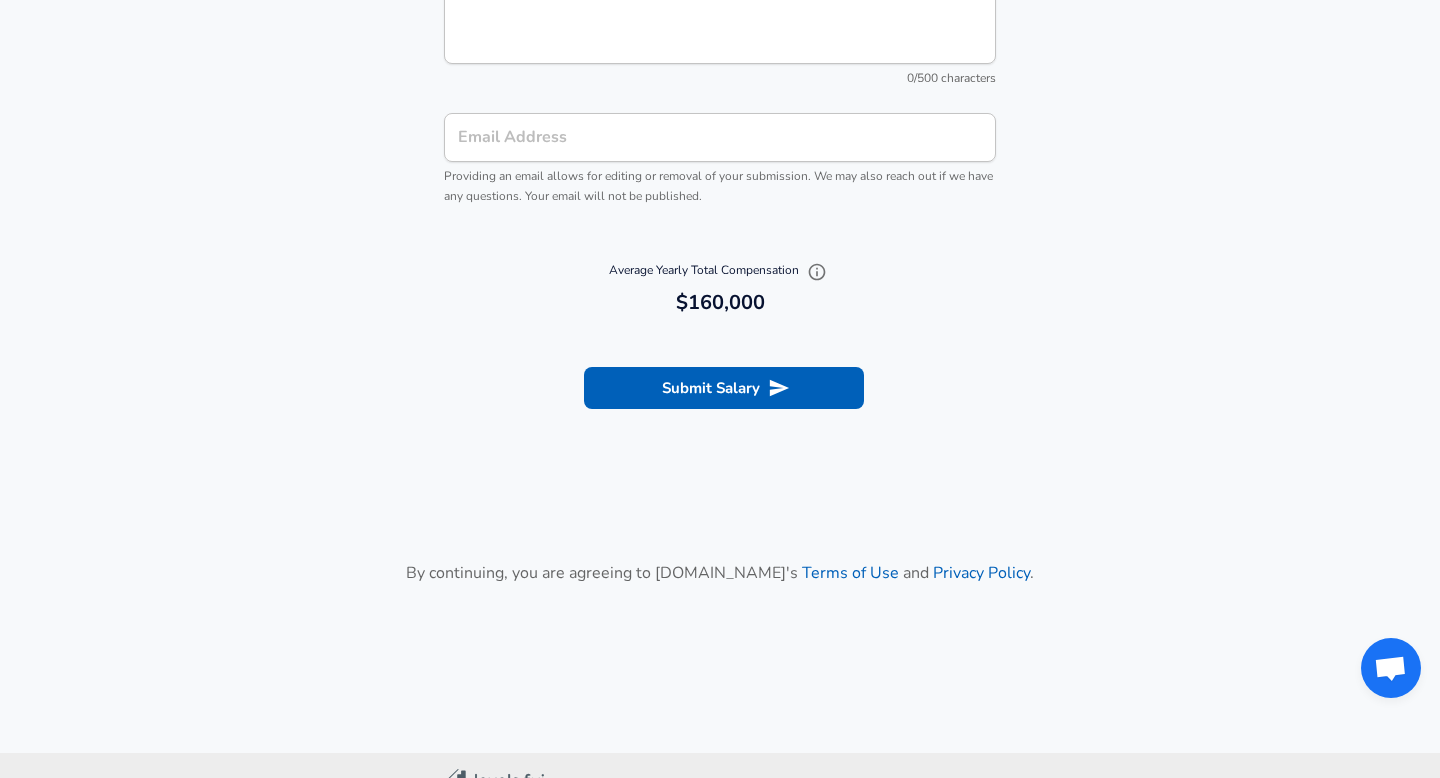 scroll, scrollTop: 2204, scrollLeft: 0, axis: vertical 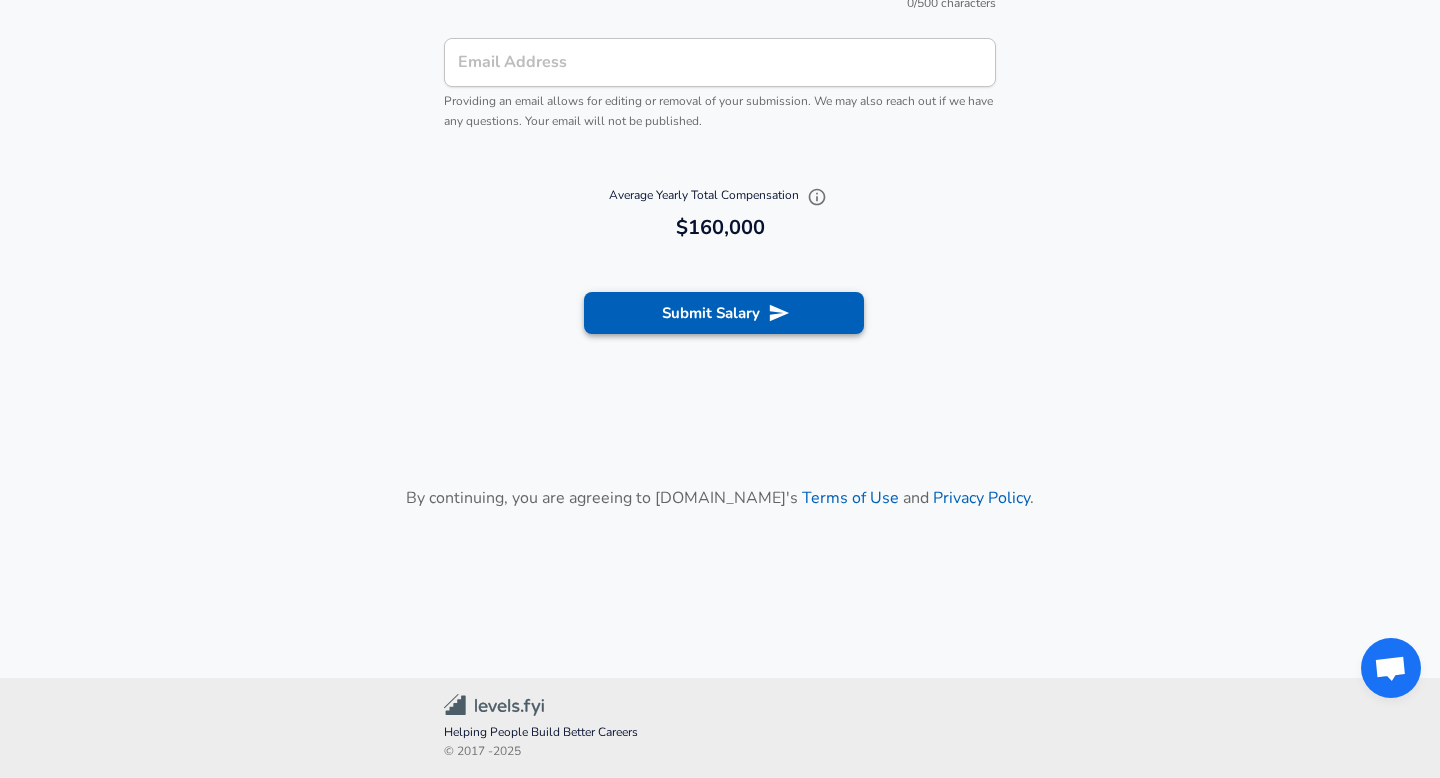type on "160,000" 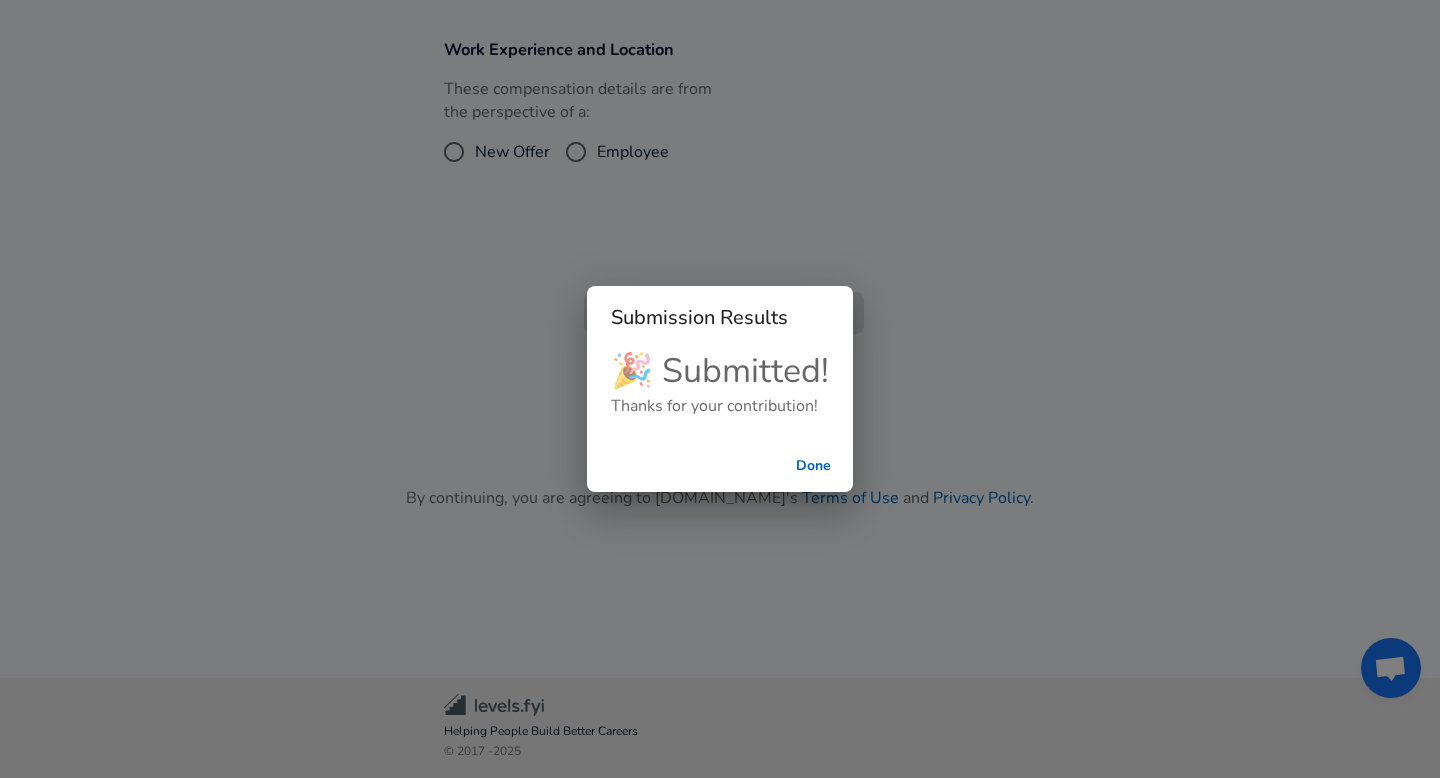 scroll, scrollTop: 747, scrollLeft: 0, axis: vertical 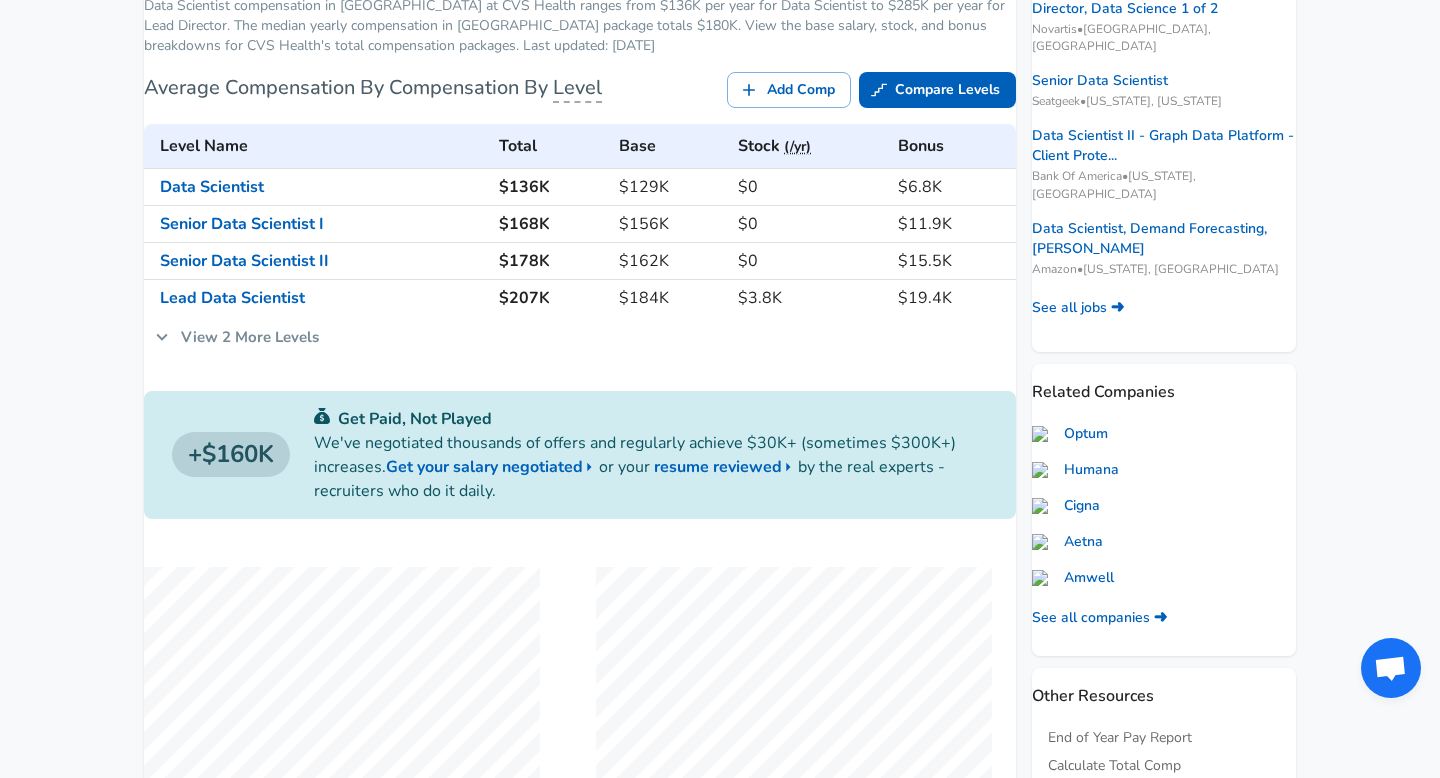 click on "View   2   More Levels" at bounding box center (237, 337) 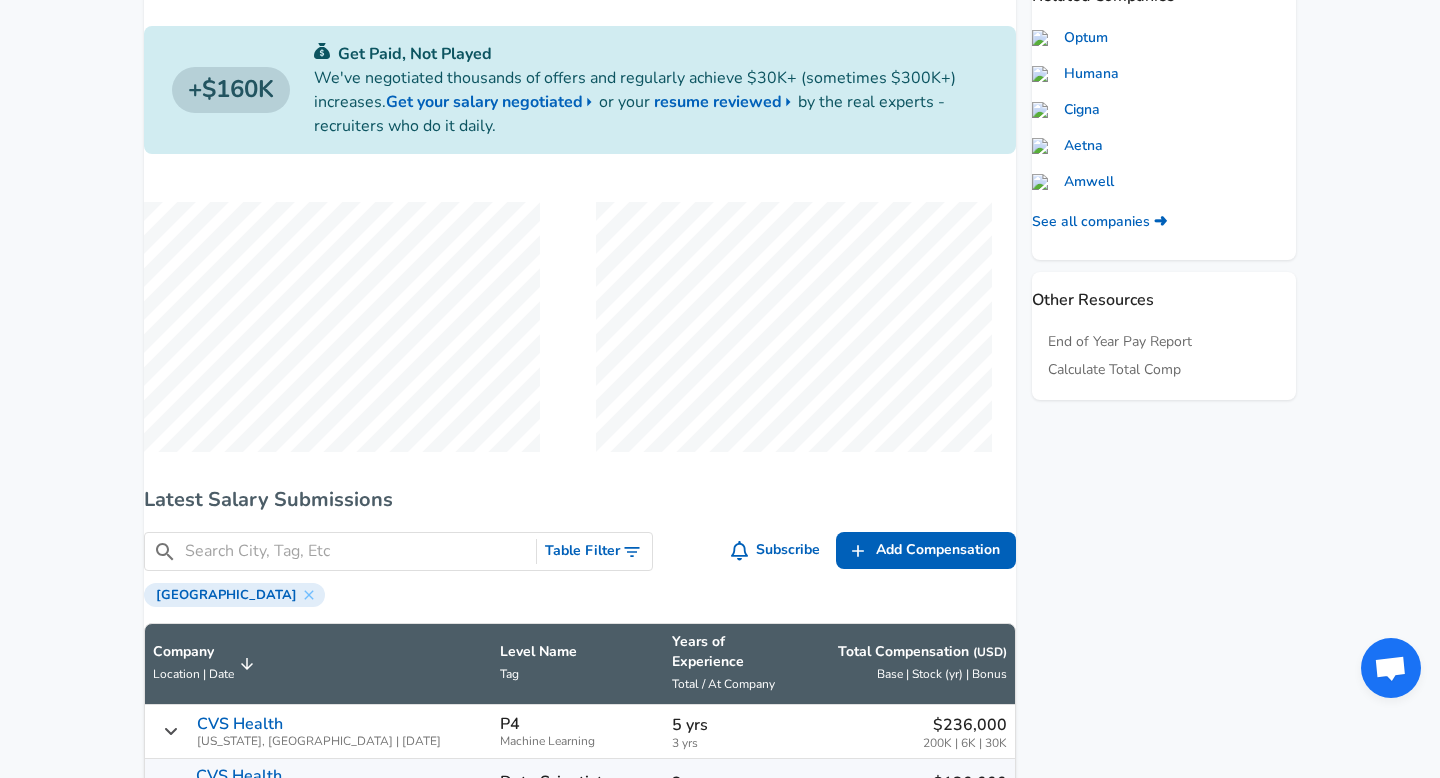 scroll, scrollTop: 520, scrollLeft: 0, axis: vertical 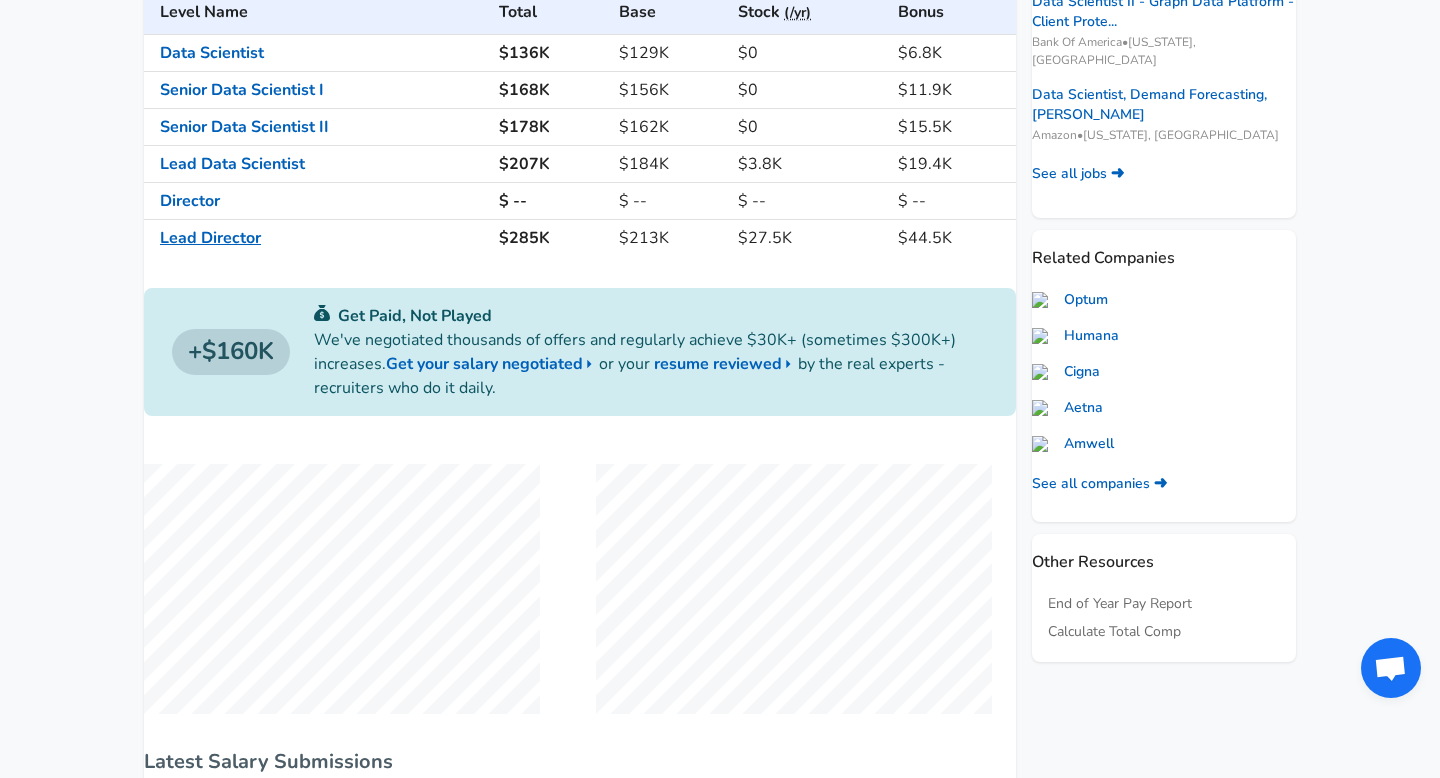 click on "Lead Director" at bounding box center (210, 238) 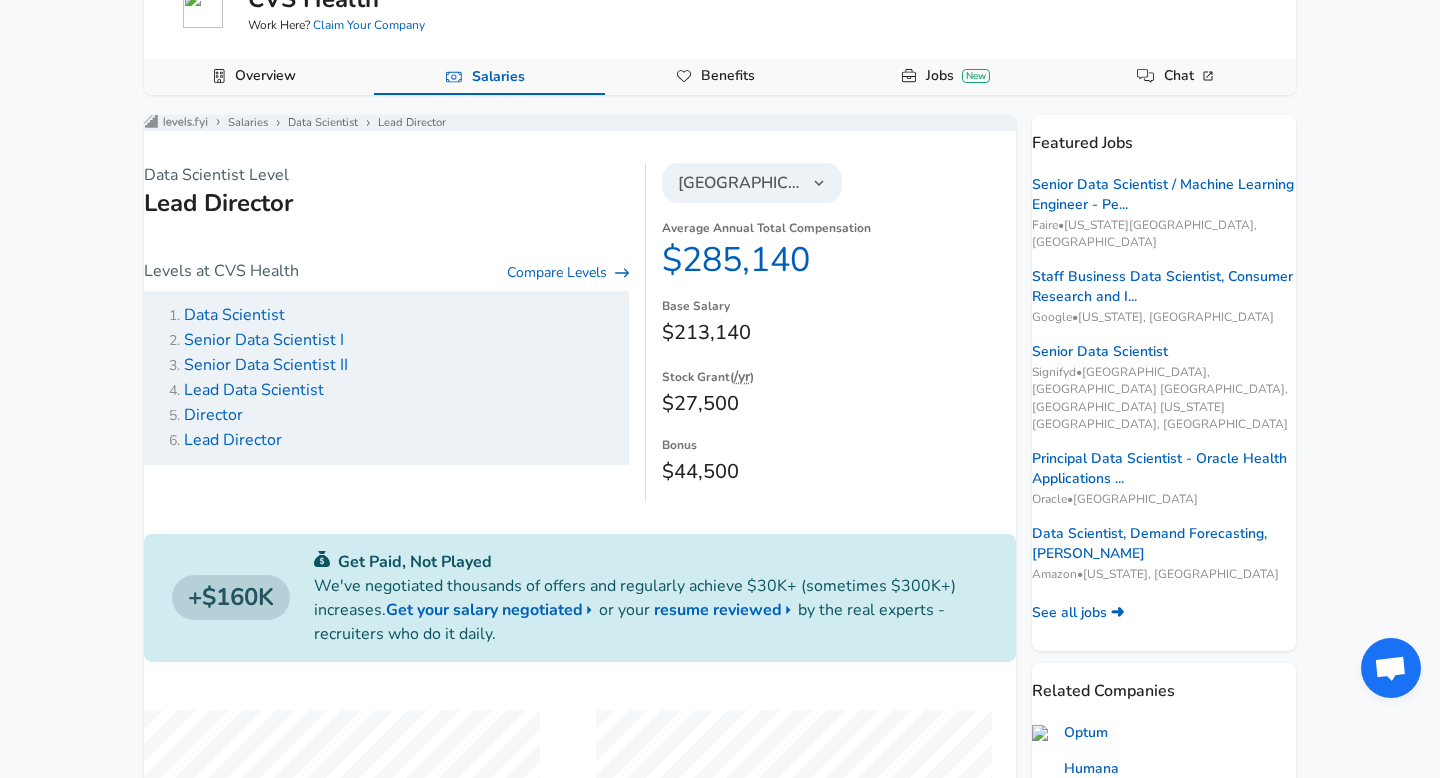 scroll, scrollTop: 247, scrollLeft: 0, axis: vertical 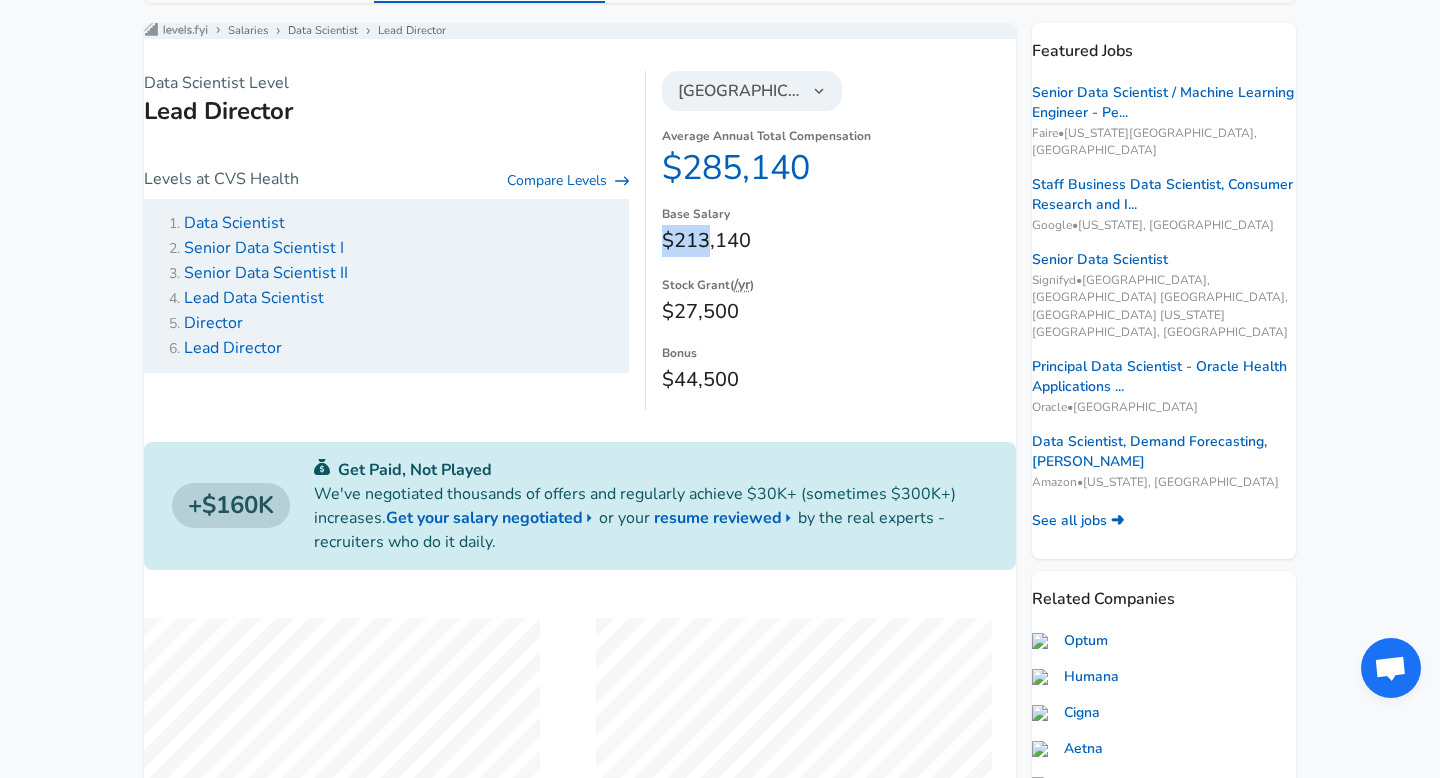 drag, startPoint x: 683, startPoint y: 252, endPoint x: 744, endPoint y: 298, distance: 76.40026 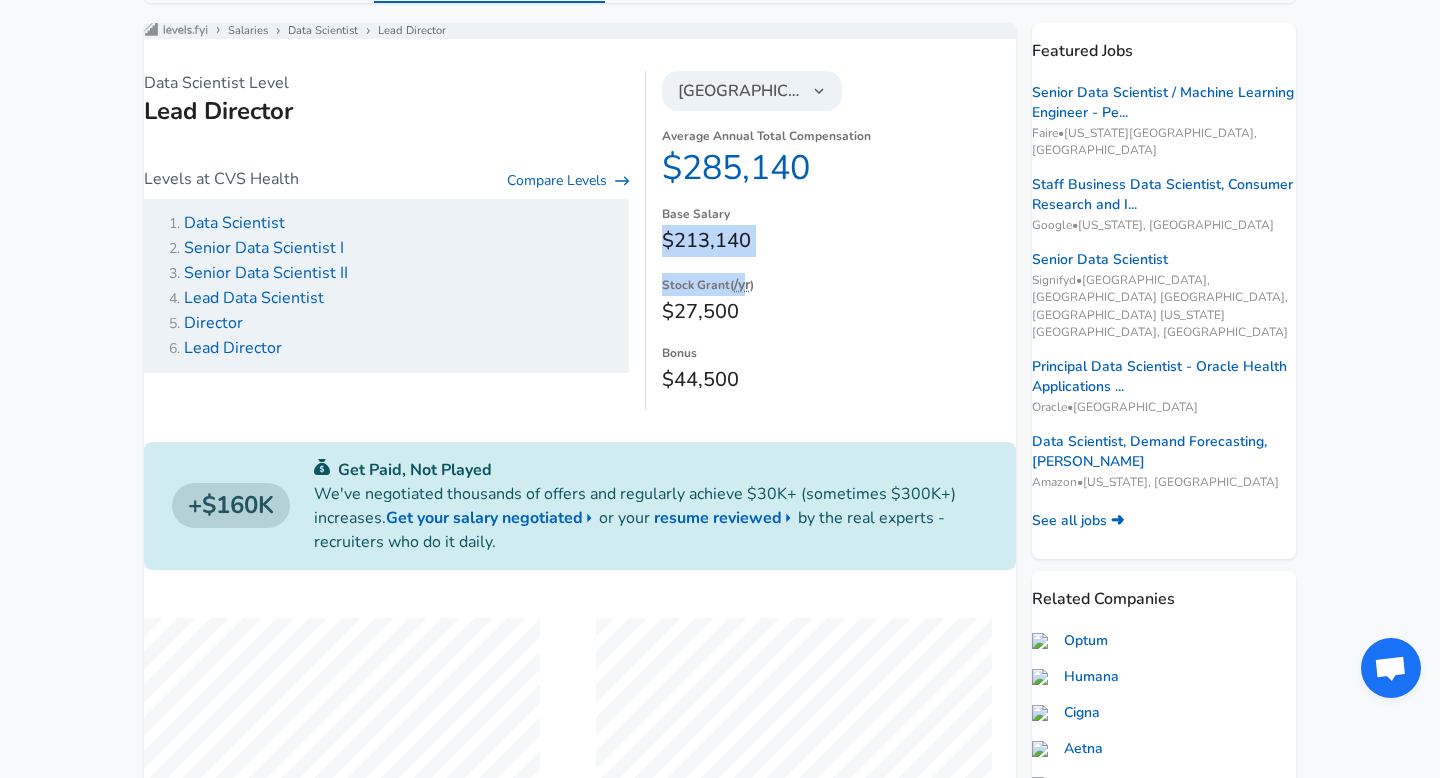 click on "$27,500" at bounding box center [839, 312] 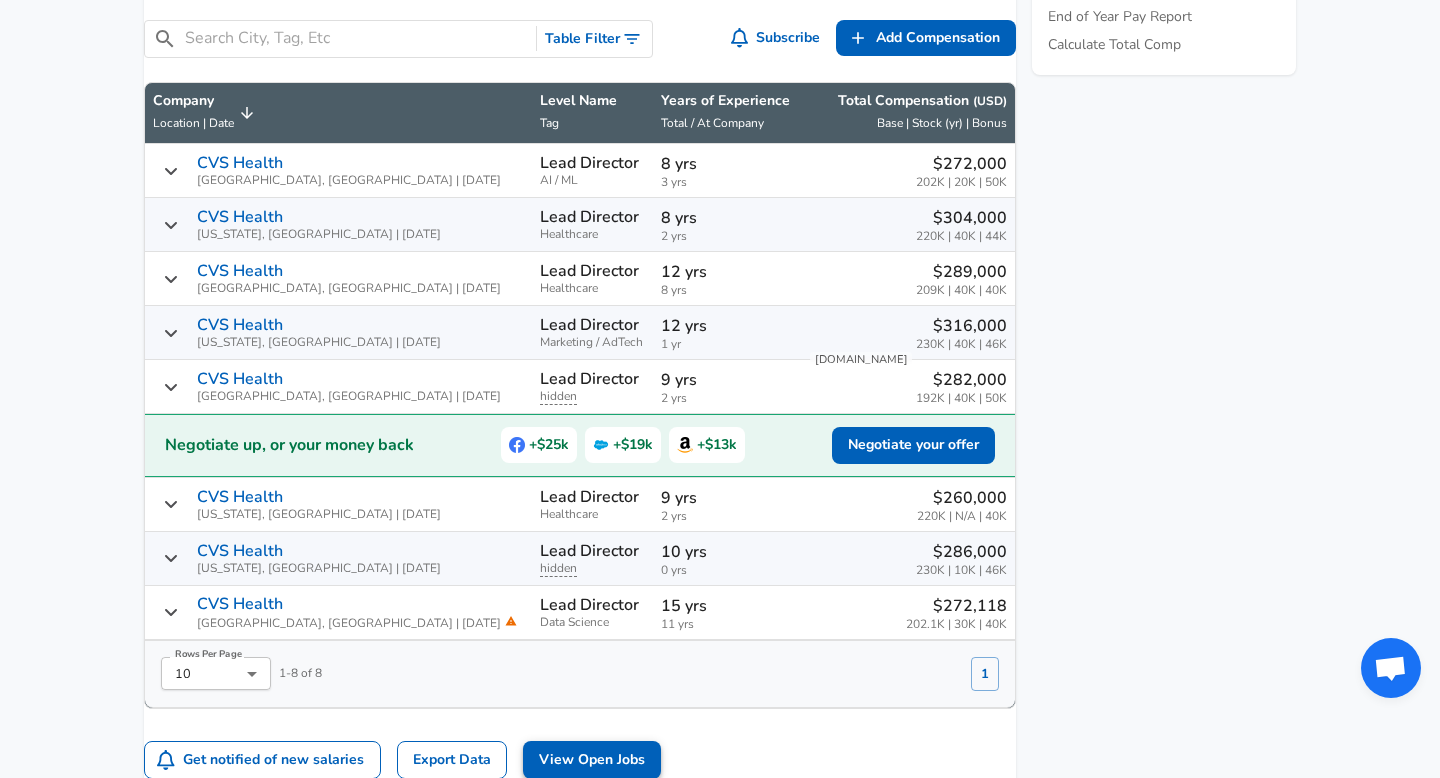 scroll, scrollTop: 1165, scrollLeft: 0, axis: vertical 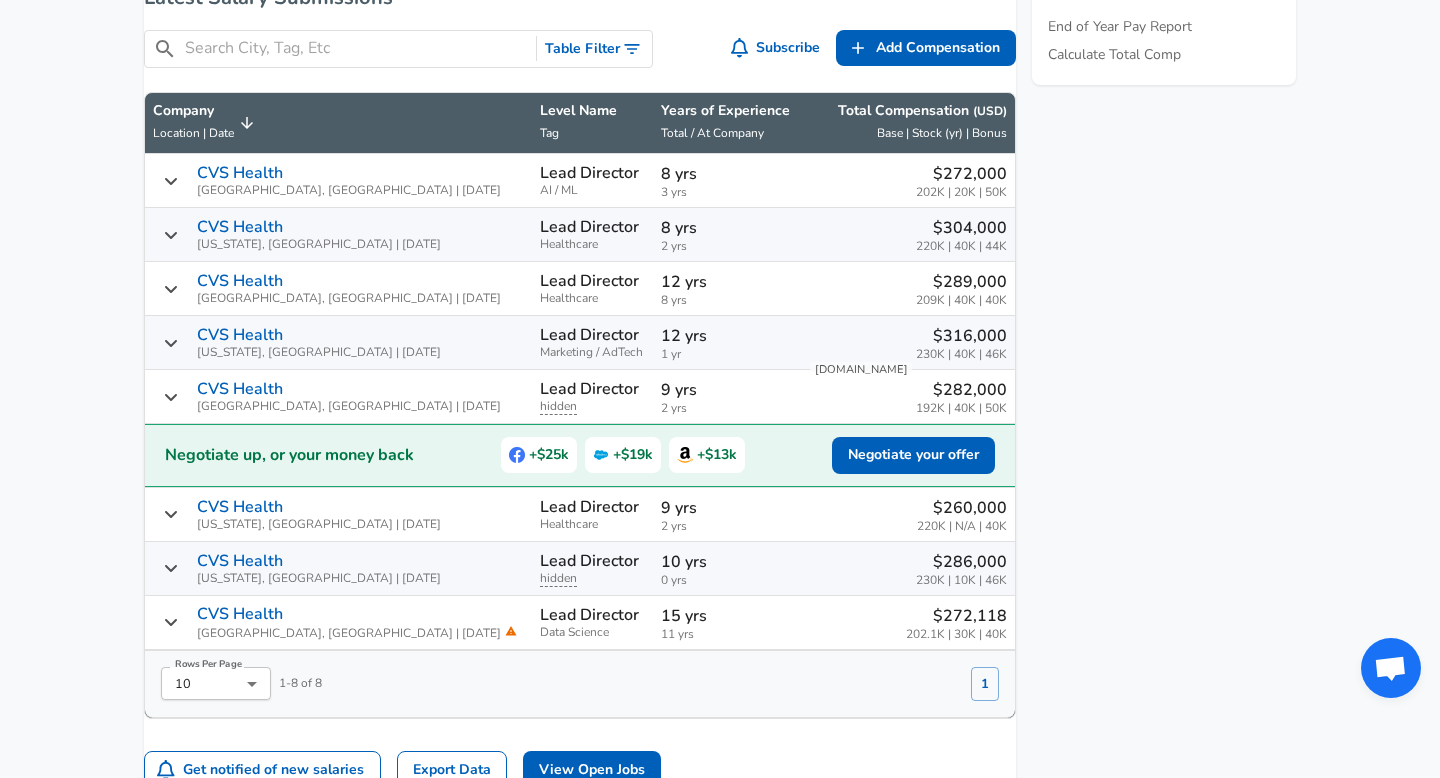 click on "+$25k" at bounding box center [539, 455] 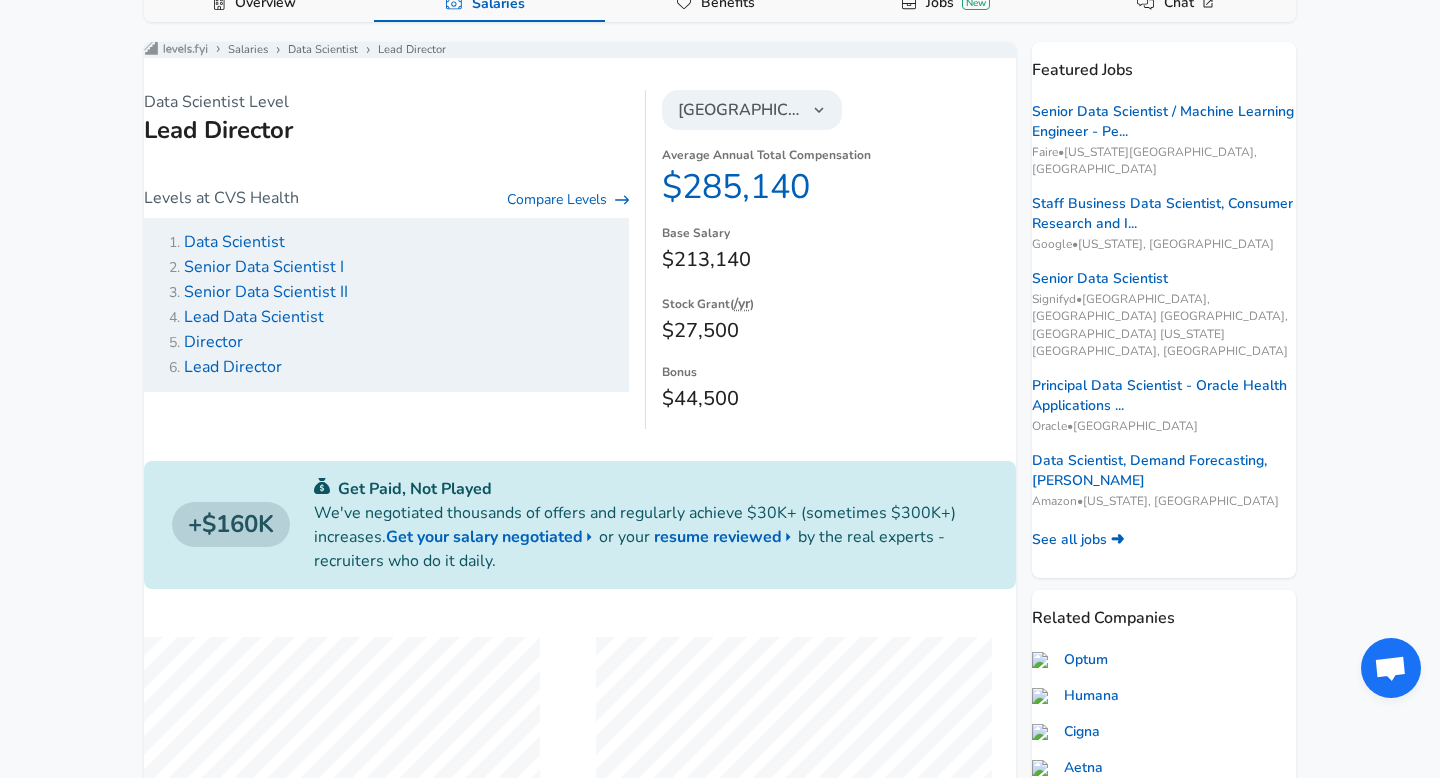 scroll, scrollTop: 0, scrollLeft: 0, axis: both 